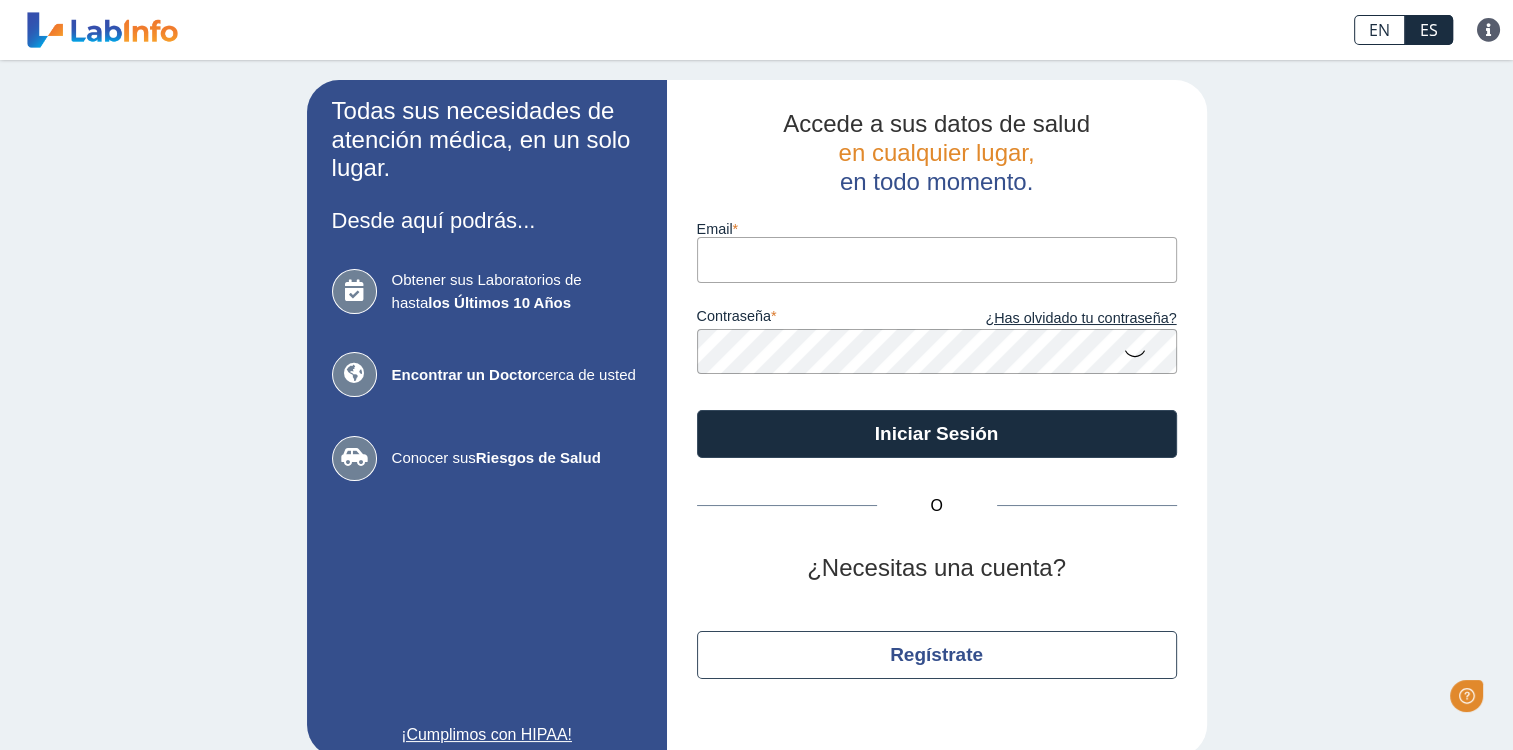 scroll, scrollTop: 0, scrollLeft: 0, axis: both 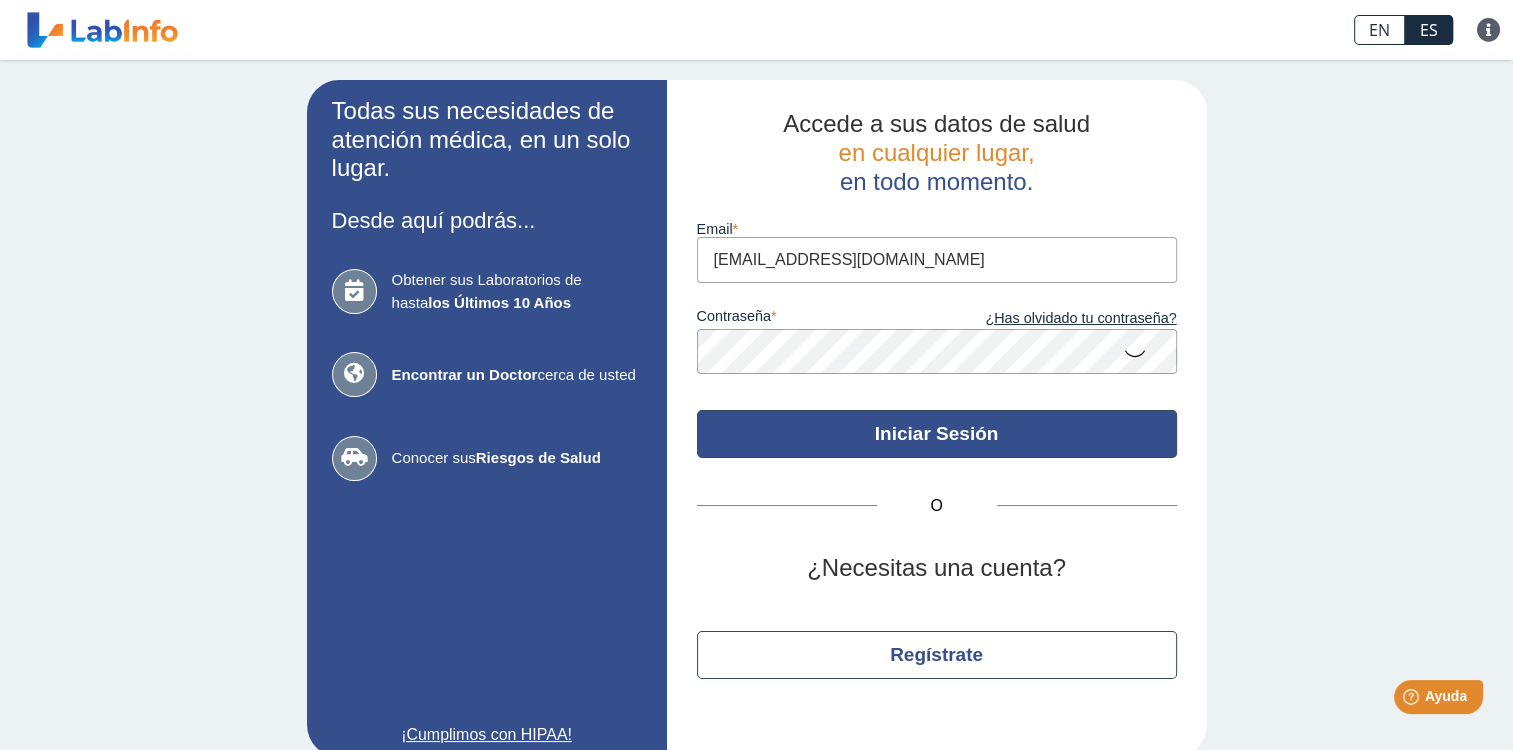 type on "[EMAIL_ADDRESS][DOMAIN_NAME]" 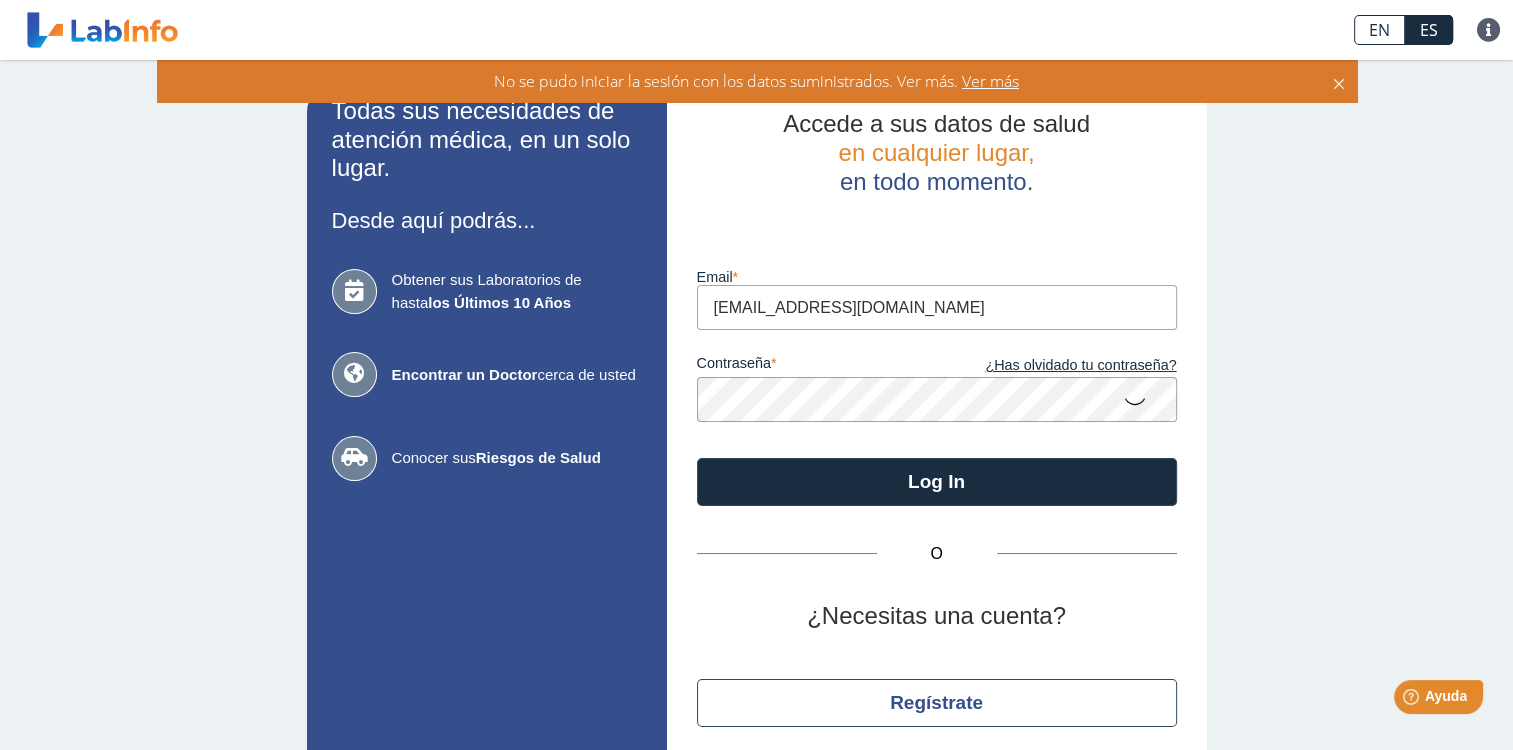 click 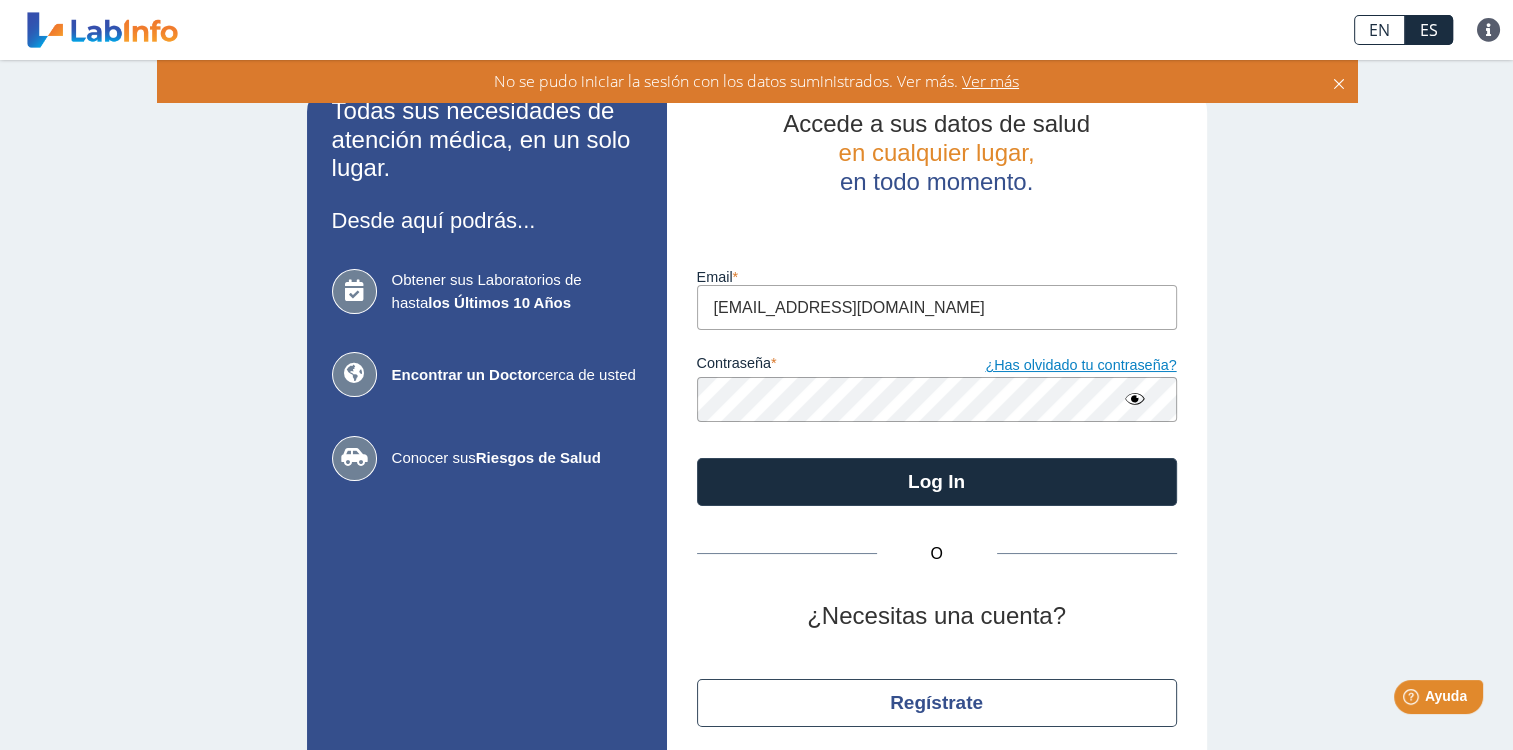click on "¿Has olvidado tu contraseña?" 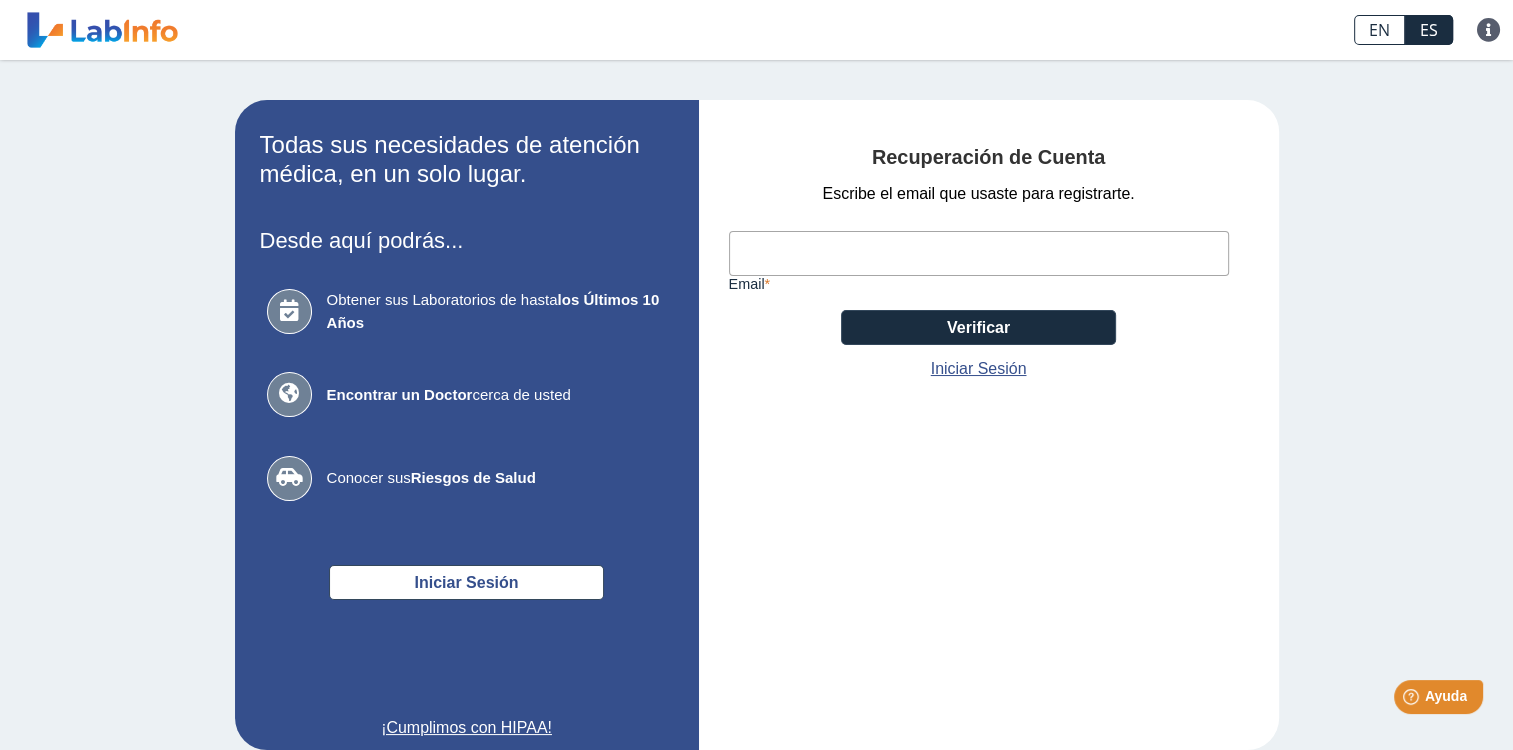 click on "email" at bounding box center (979, 253) 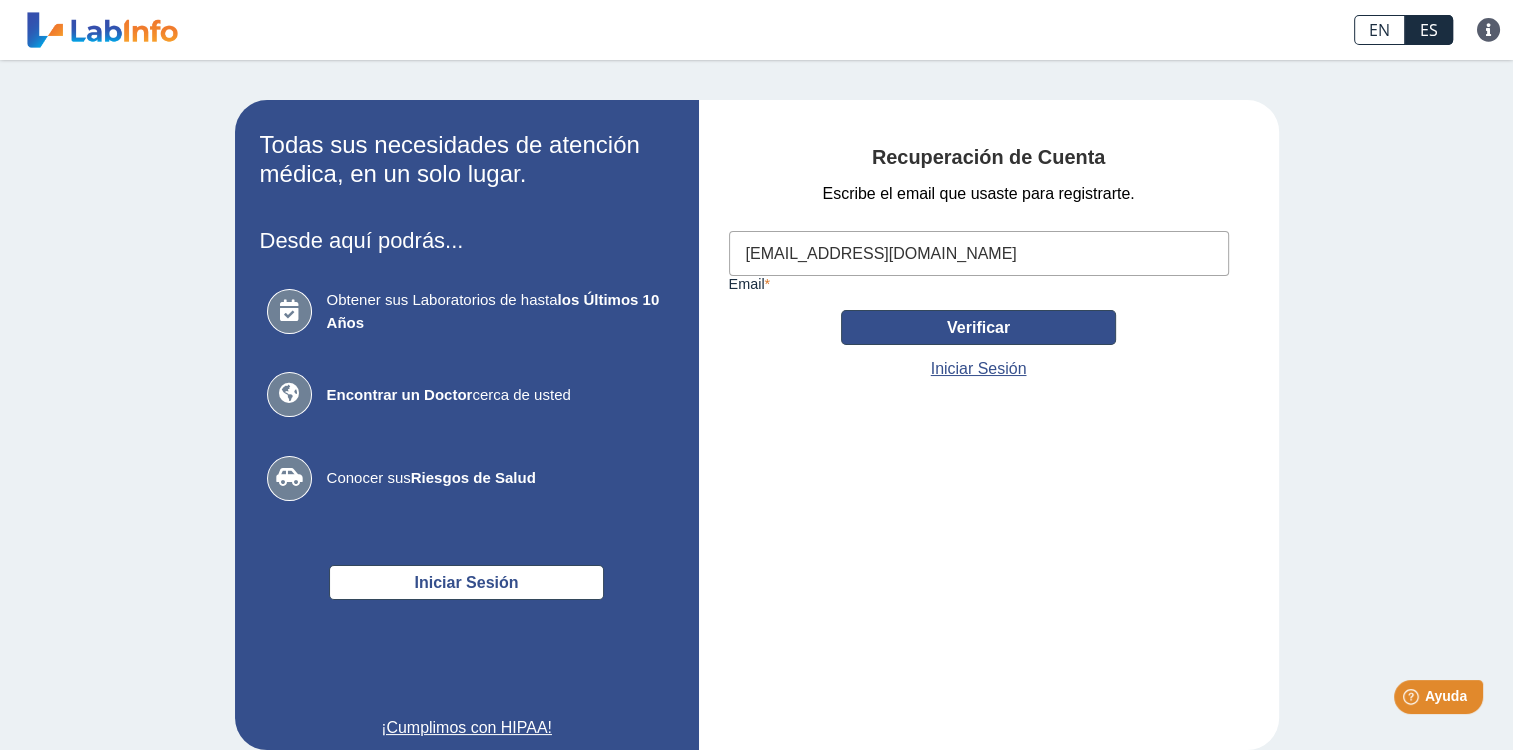 click on "Verificar" 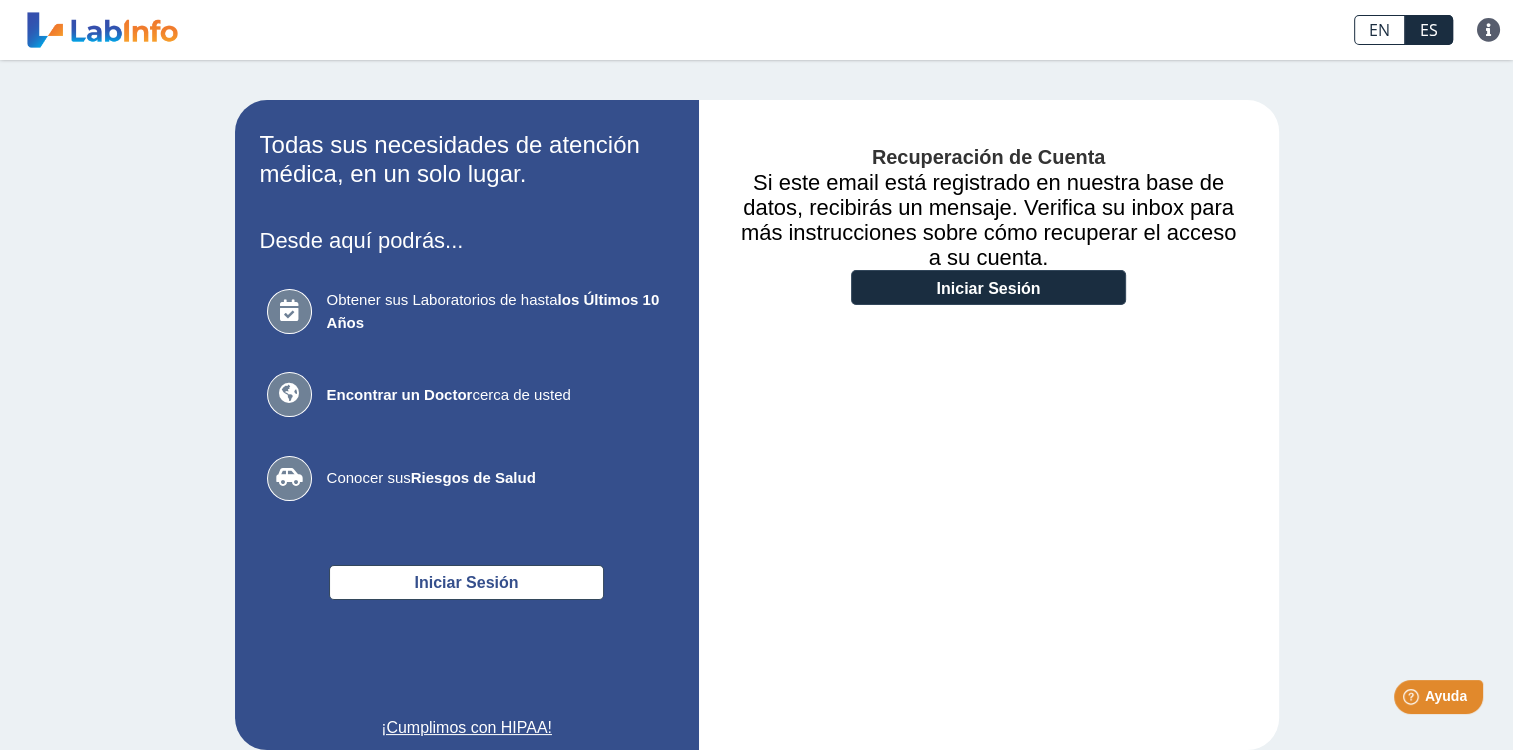 click 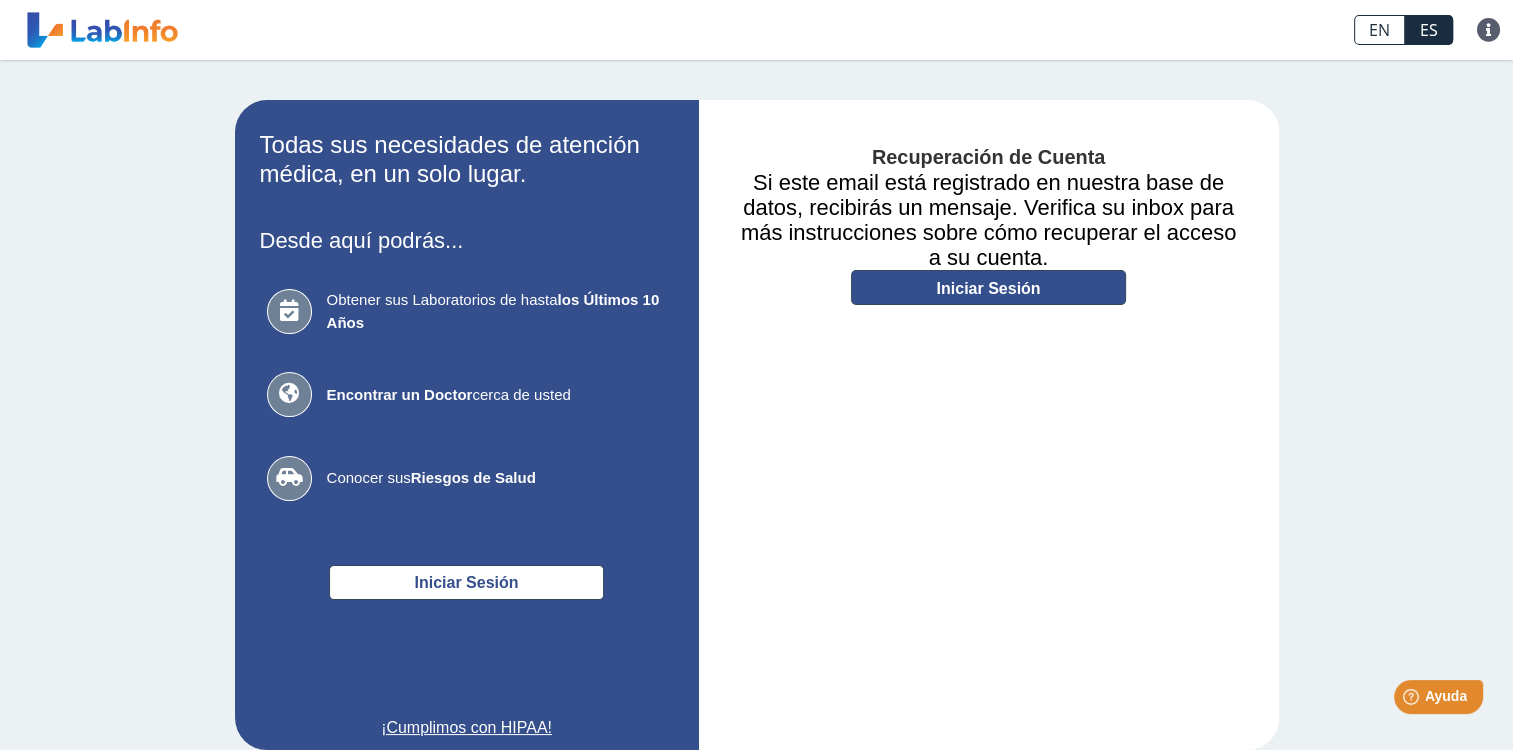 click on "Iniciar Sesión" 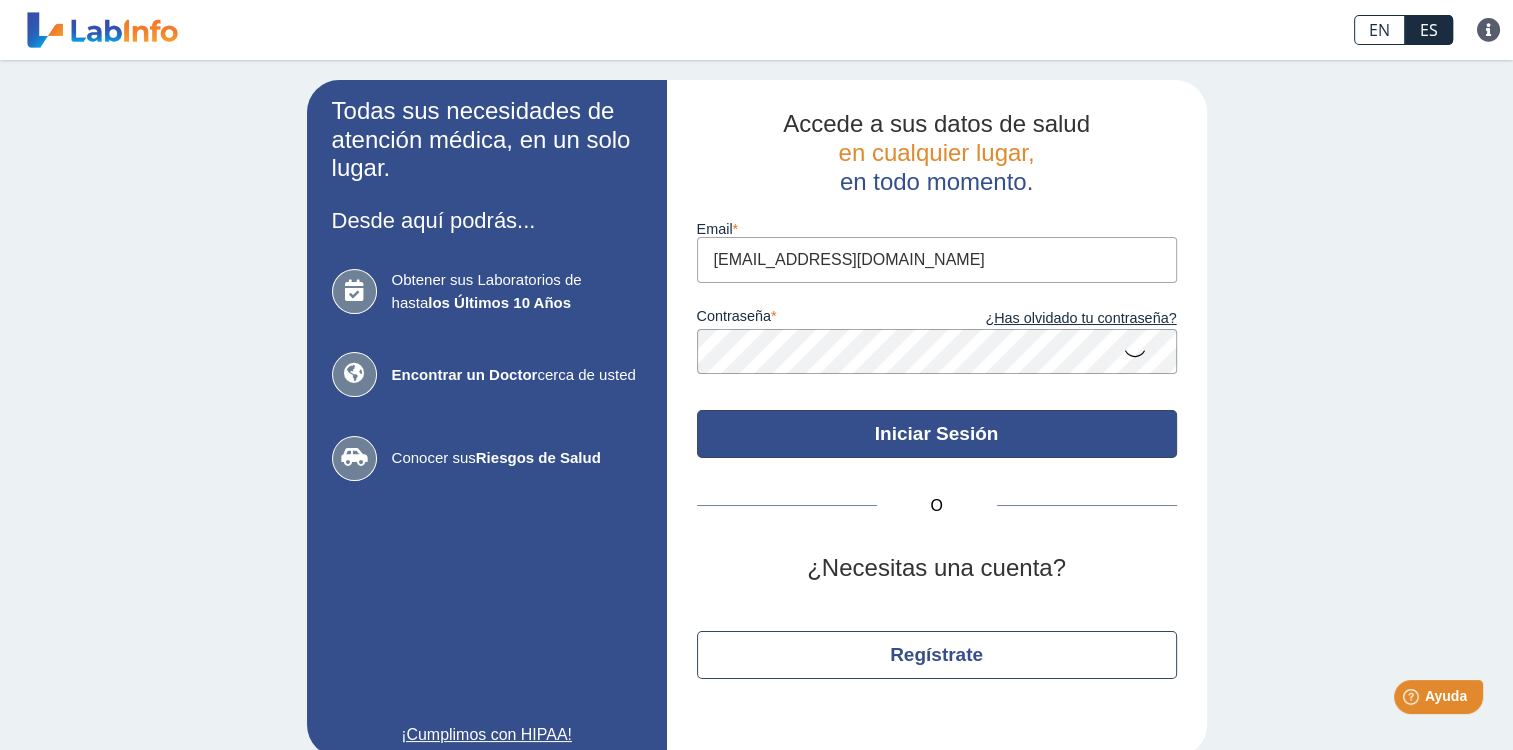 click on "Iniciar Sesión" 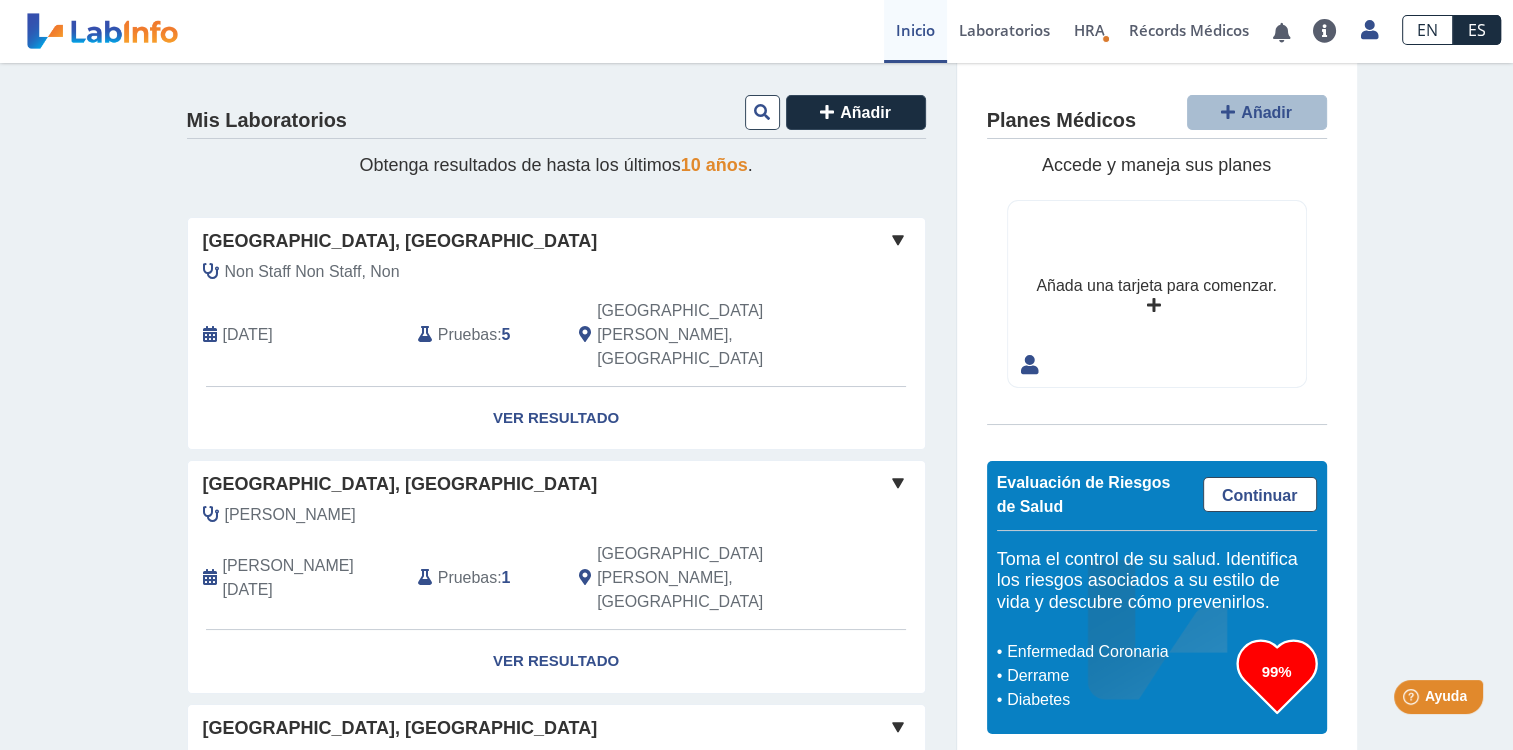 click 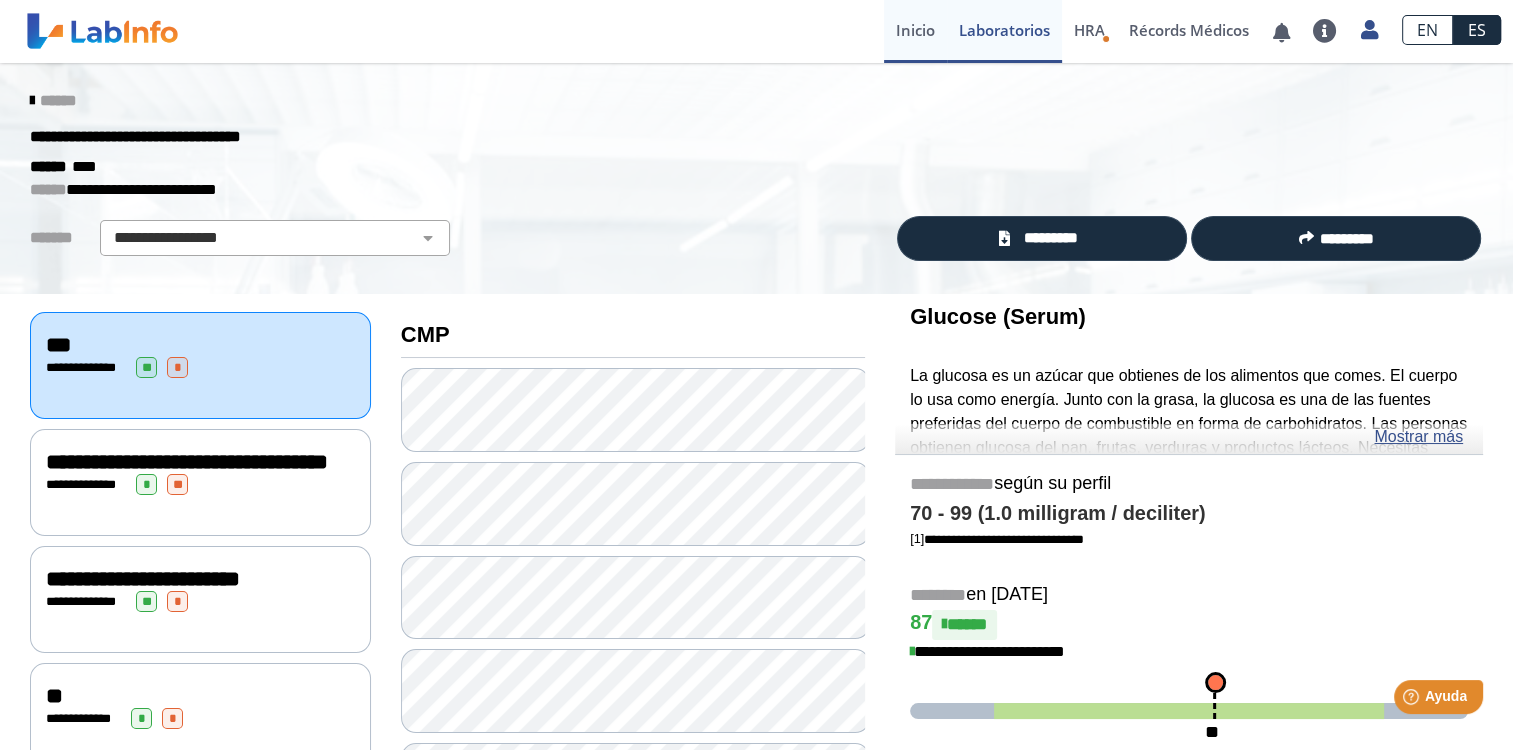 click on "Inicio" at bounding box center [915, 31] 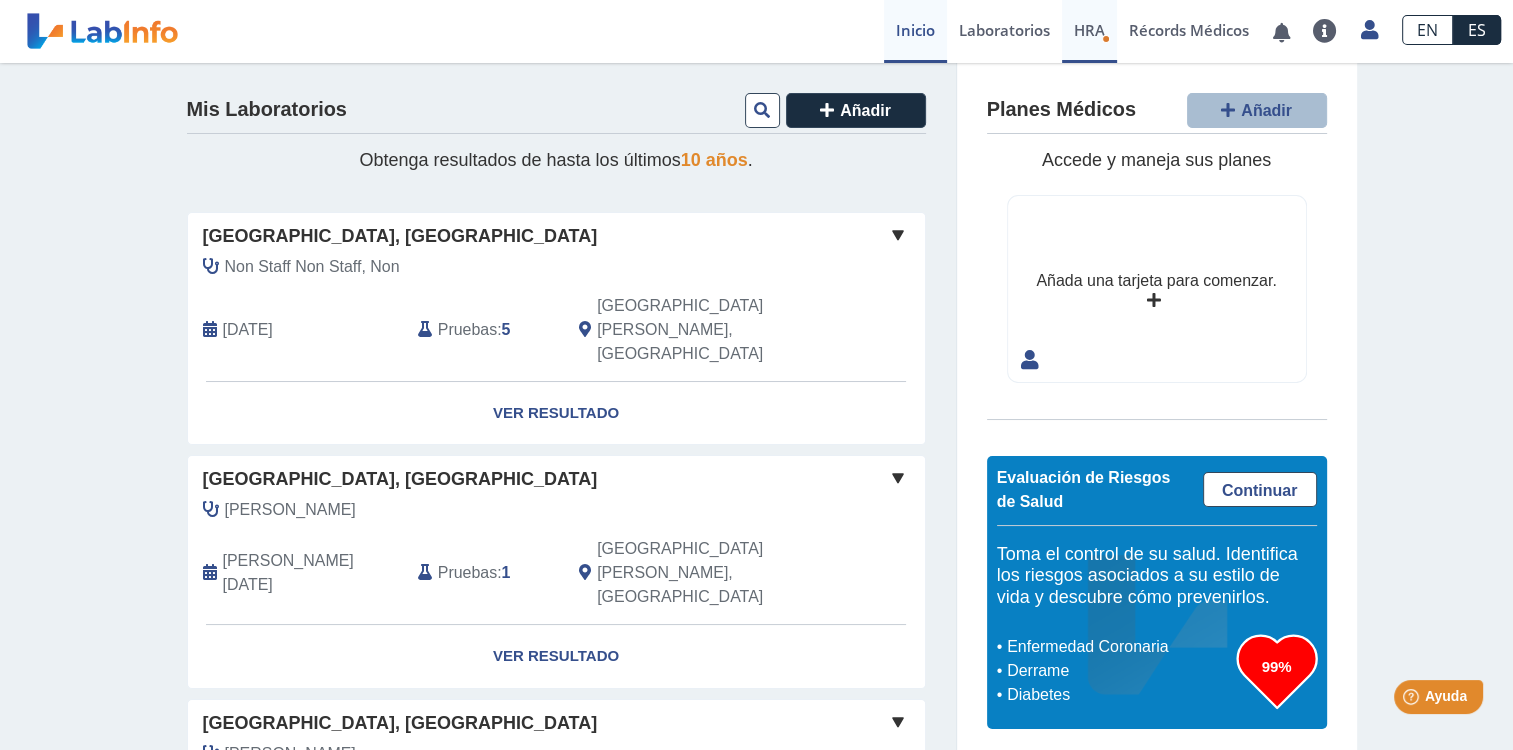 click on "HRA" at bounding box center [1089, 30] 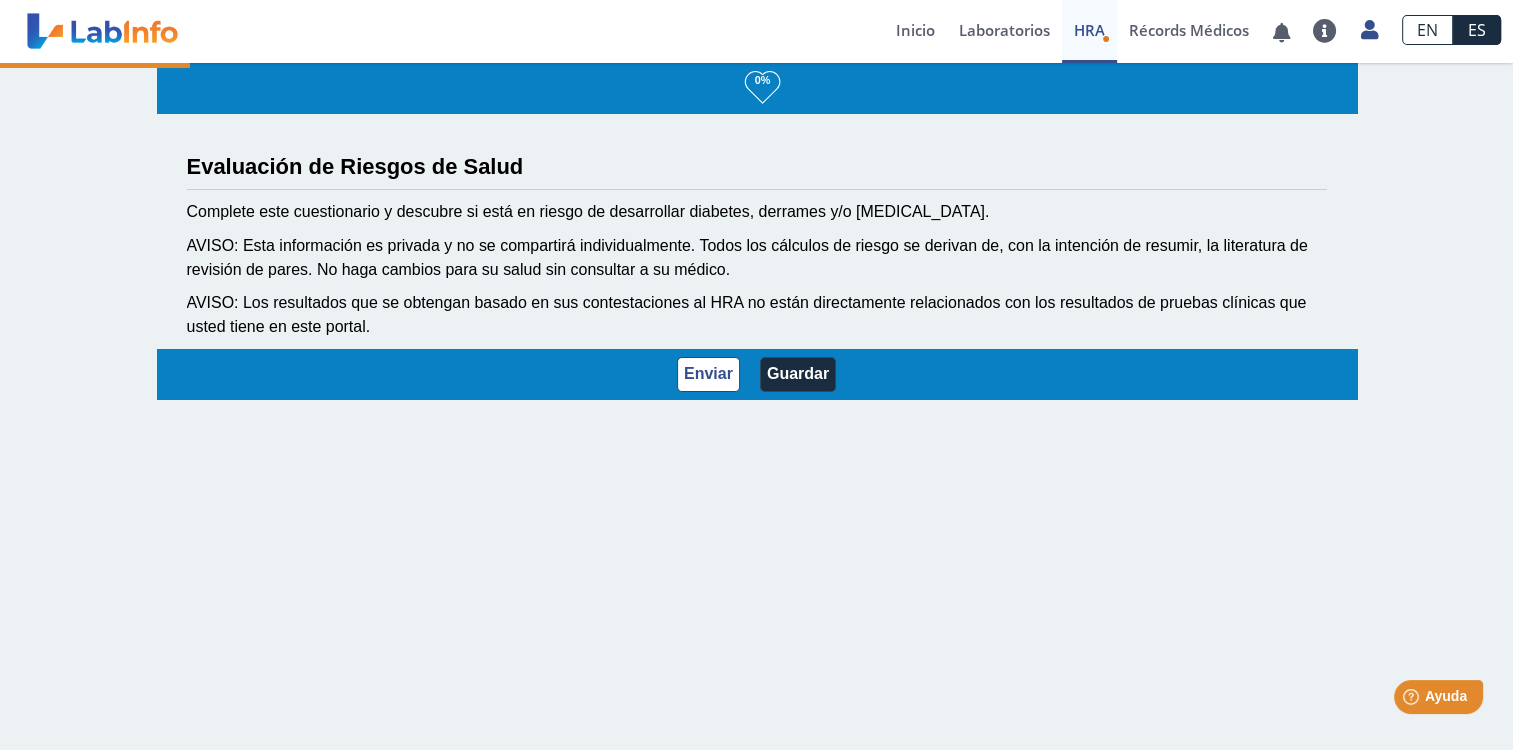 select on "3: 229" 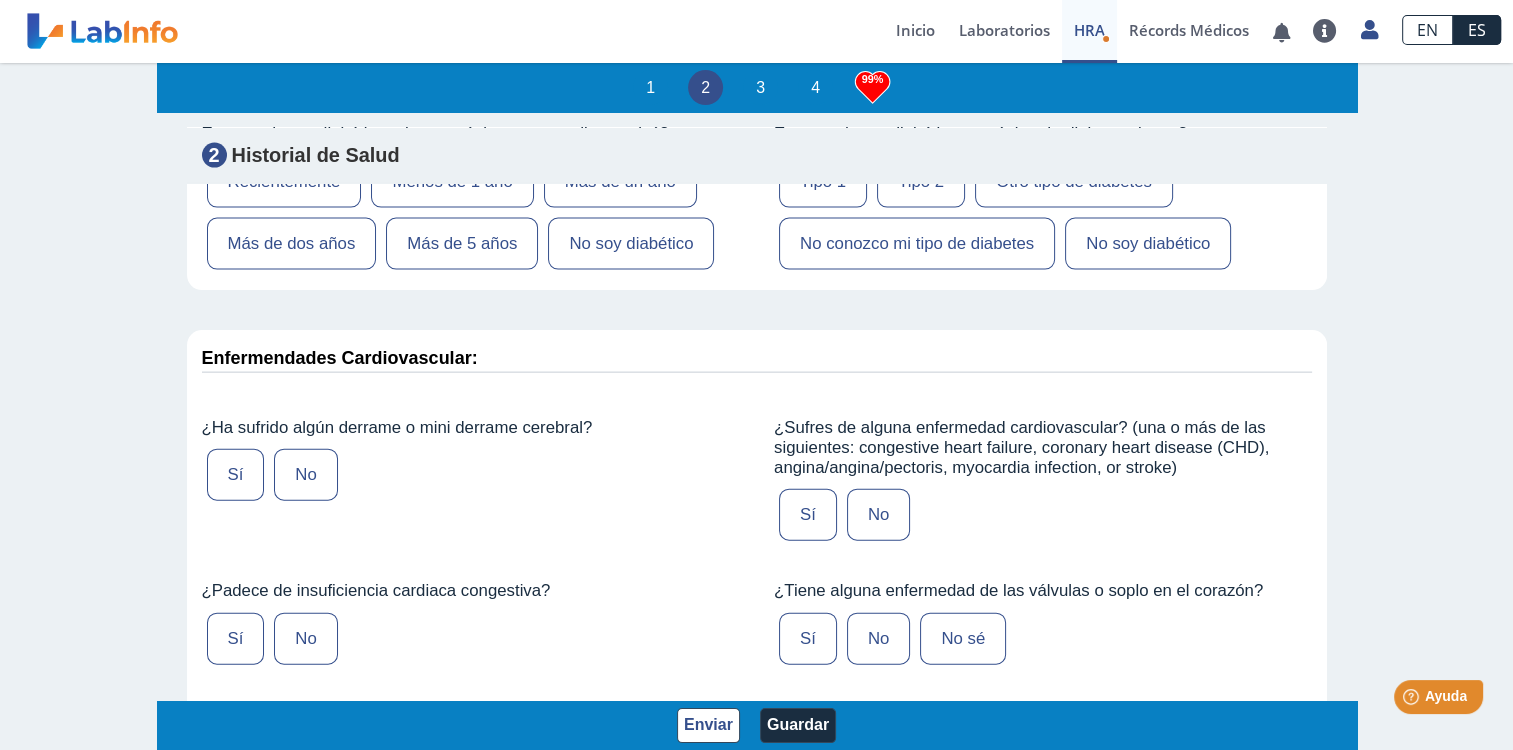 scroll, scrollTop: 4400, scrollLeft: 0, axis: vertical 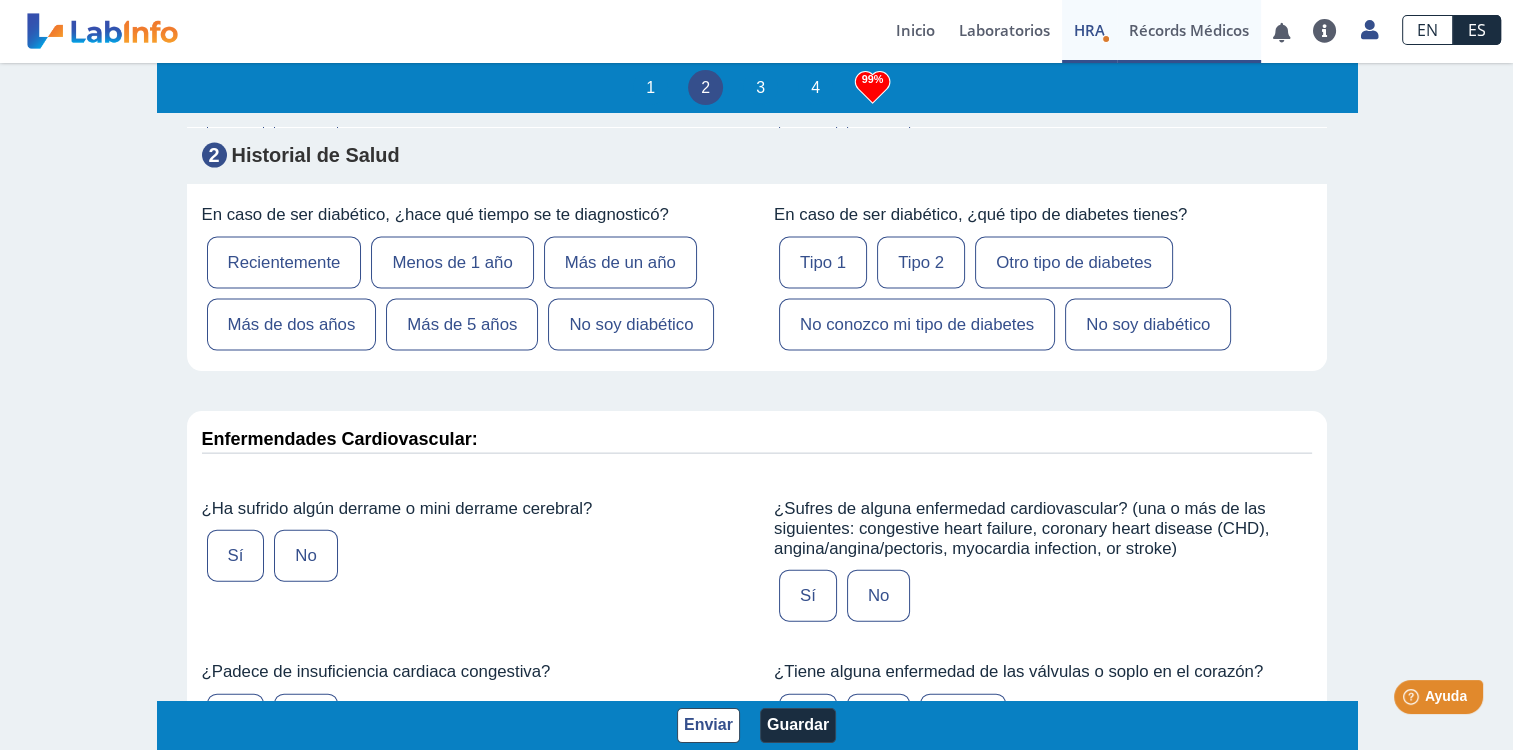 click on "Récords Médicos" at bounding box center (1189, 31) 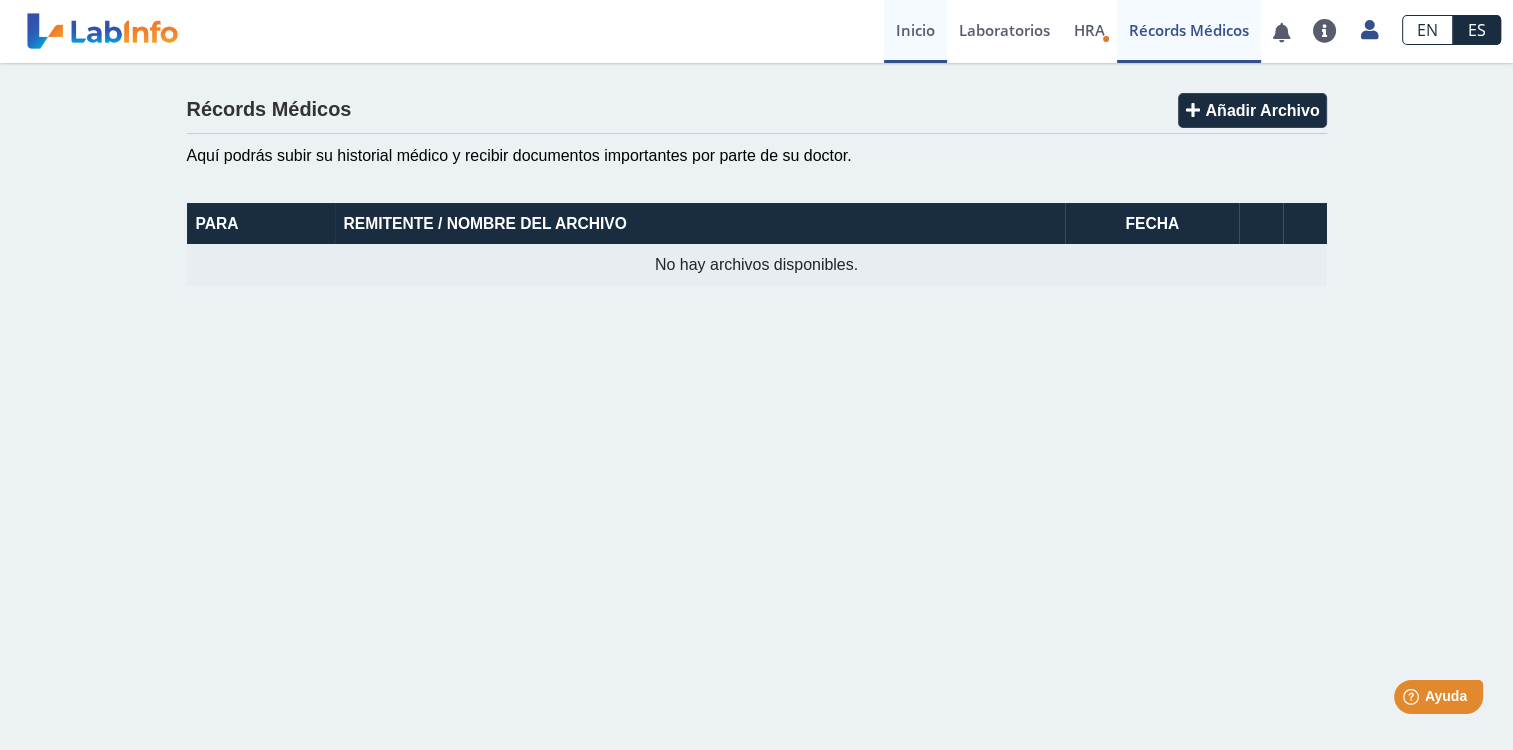 click on "Inicio" at bounding box center (915, 31) 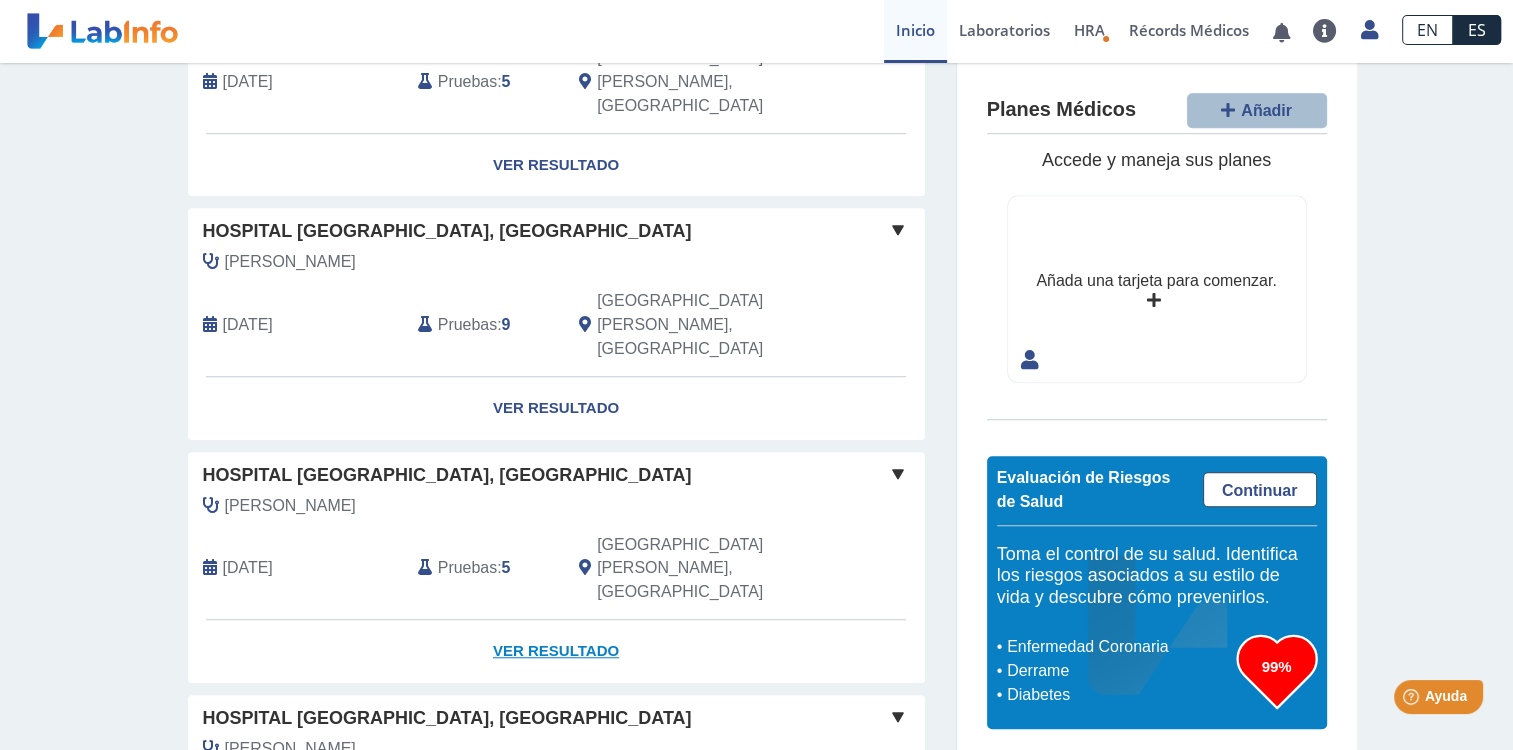 scroll, scrollTop: 1524, scrollLeft: 0, axis: vertical 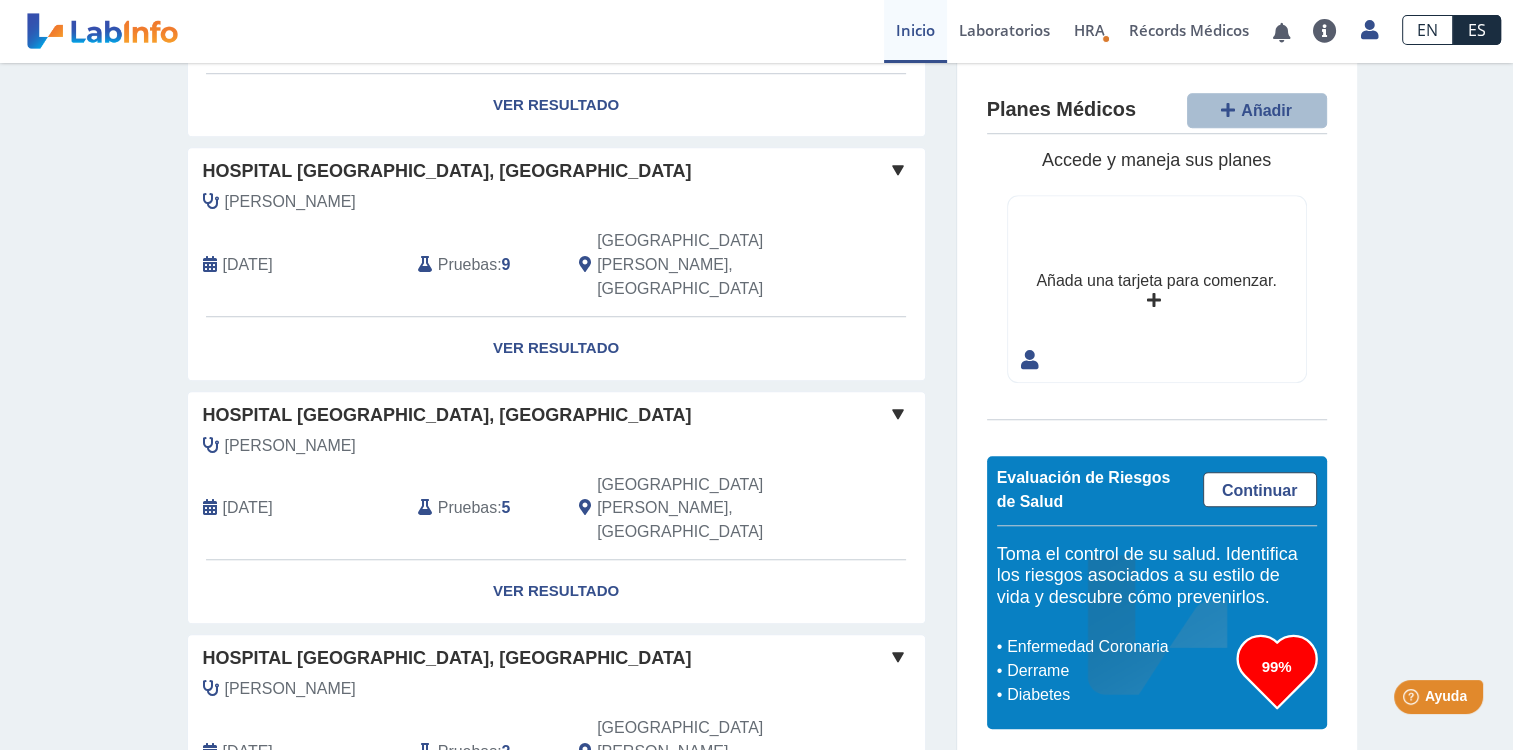 click on "Show more labs" 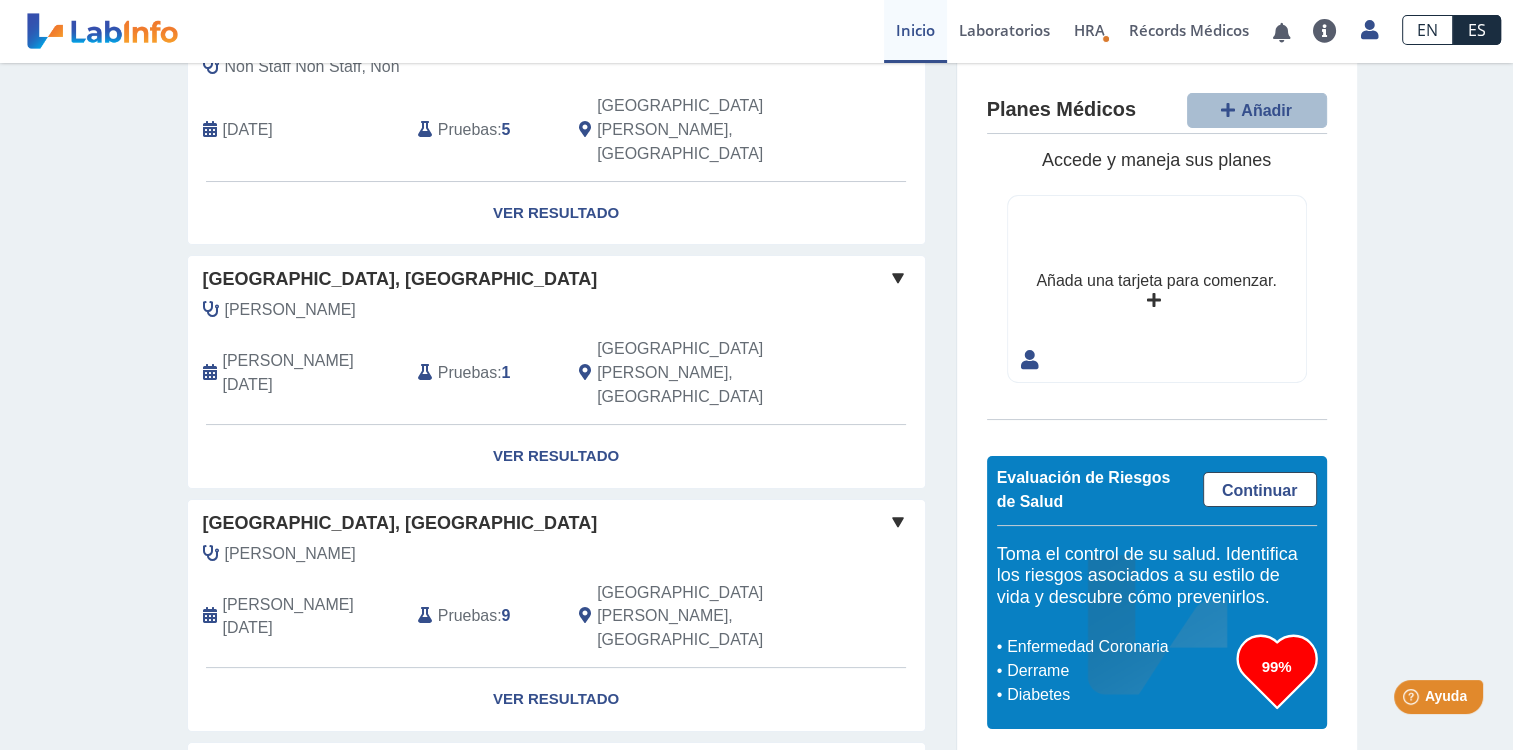 scroll, scrollTop: 0, scrollLeft: 0, axis: both 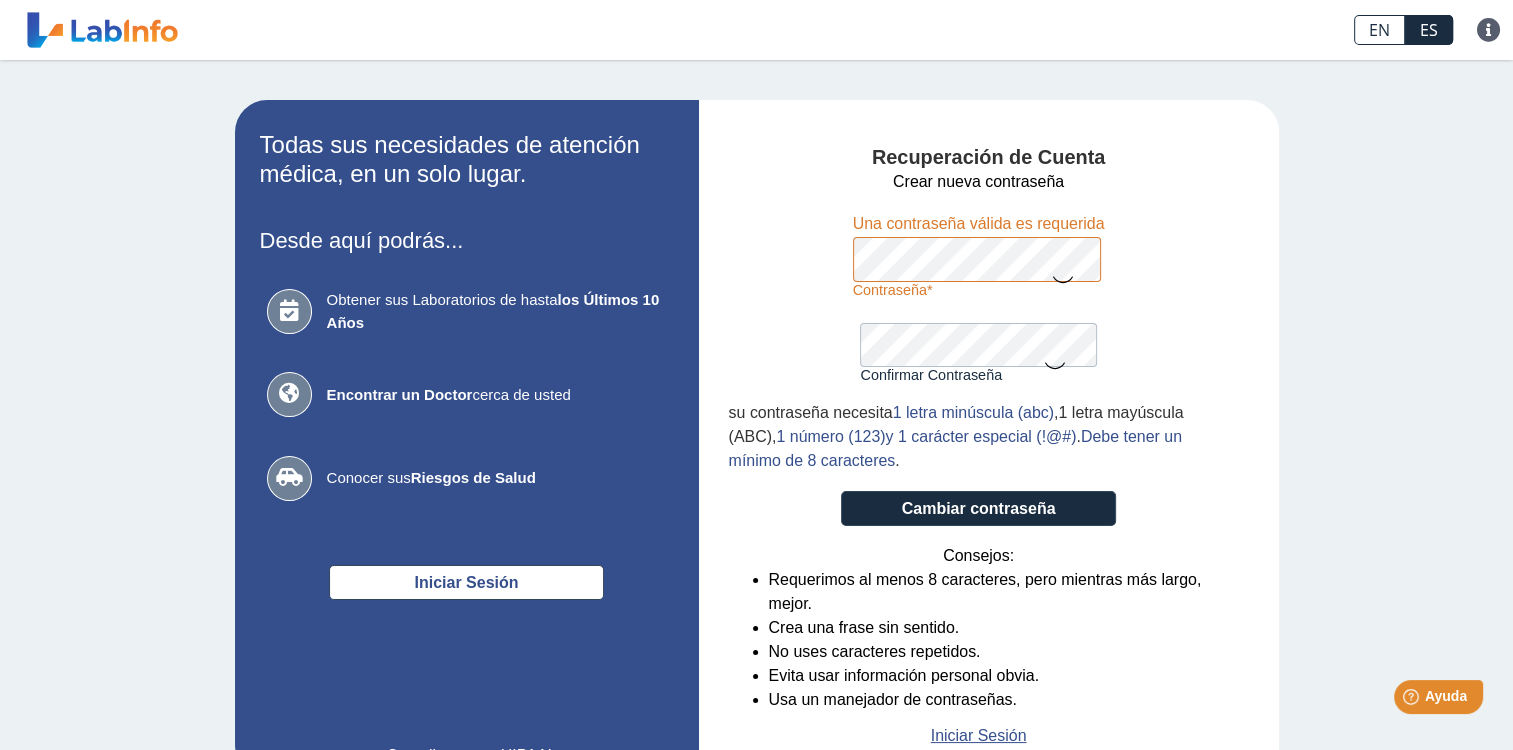 click on "Crear nueva contraseña Contraseña Una contraseña válida es requerida Confirmar Contraseña Por favor confirma su contraseña su contraseña necesita  1 letra minúscula (abc) ,  1 letra mayúscula (ABC) ,  1 número (123)  y 1 carácter especial (!@#) .  Debe tener un mínimo de 8 caracteres .
Cambiar contraseña Consejos: Requerimos al menos 8 caracteres, pero mientras más largo, mejor. Crea una frase sin sentido. No uses caracteres repetidos. Evita usar información personal obvia. Usa un manejador de contraseñas. Iniciar Sesión" 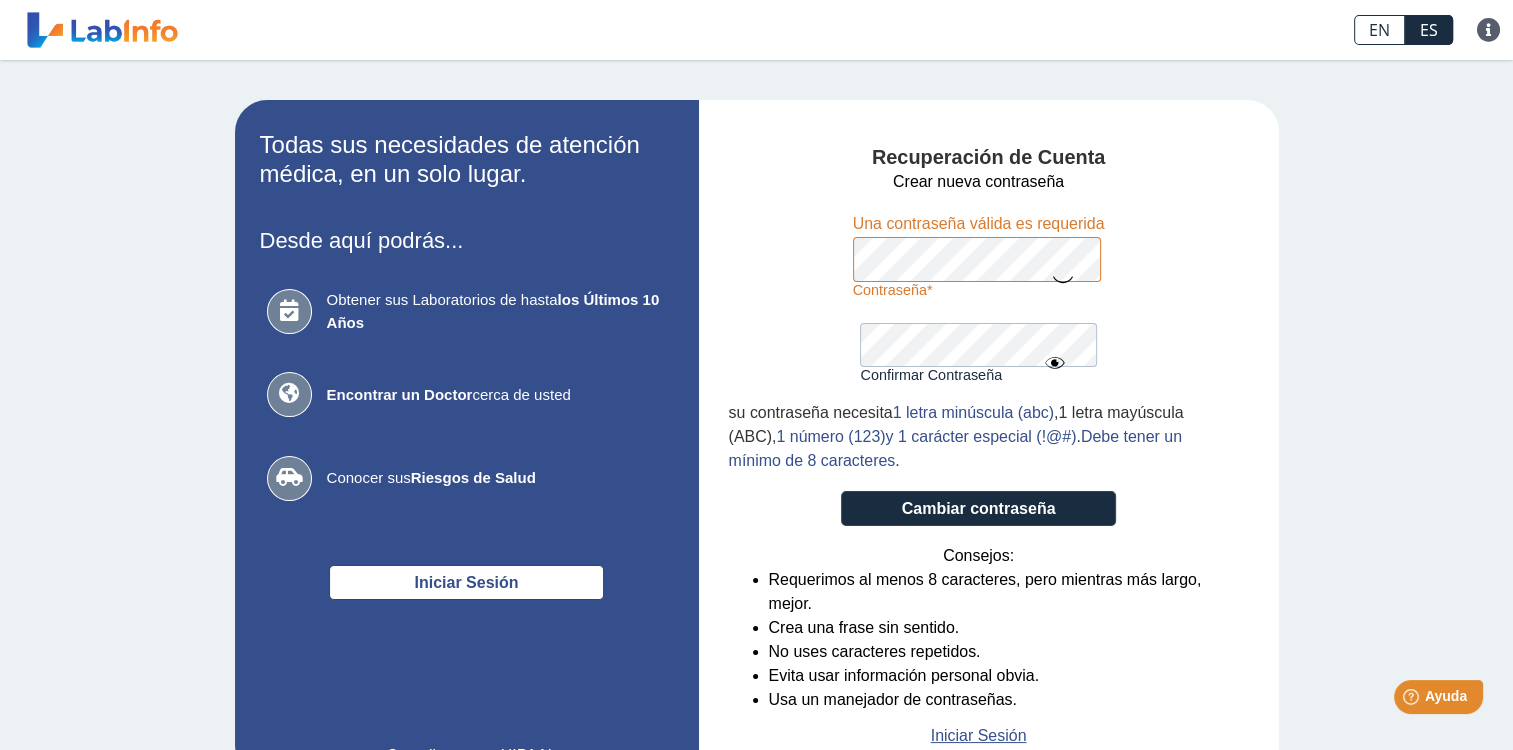 click 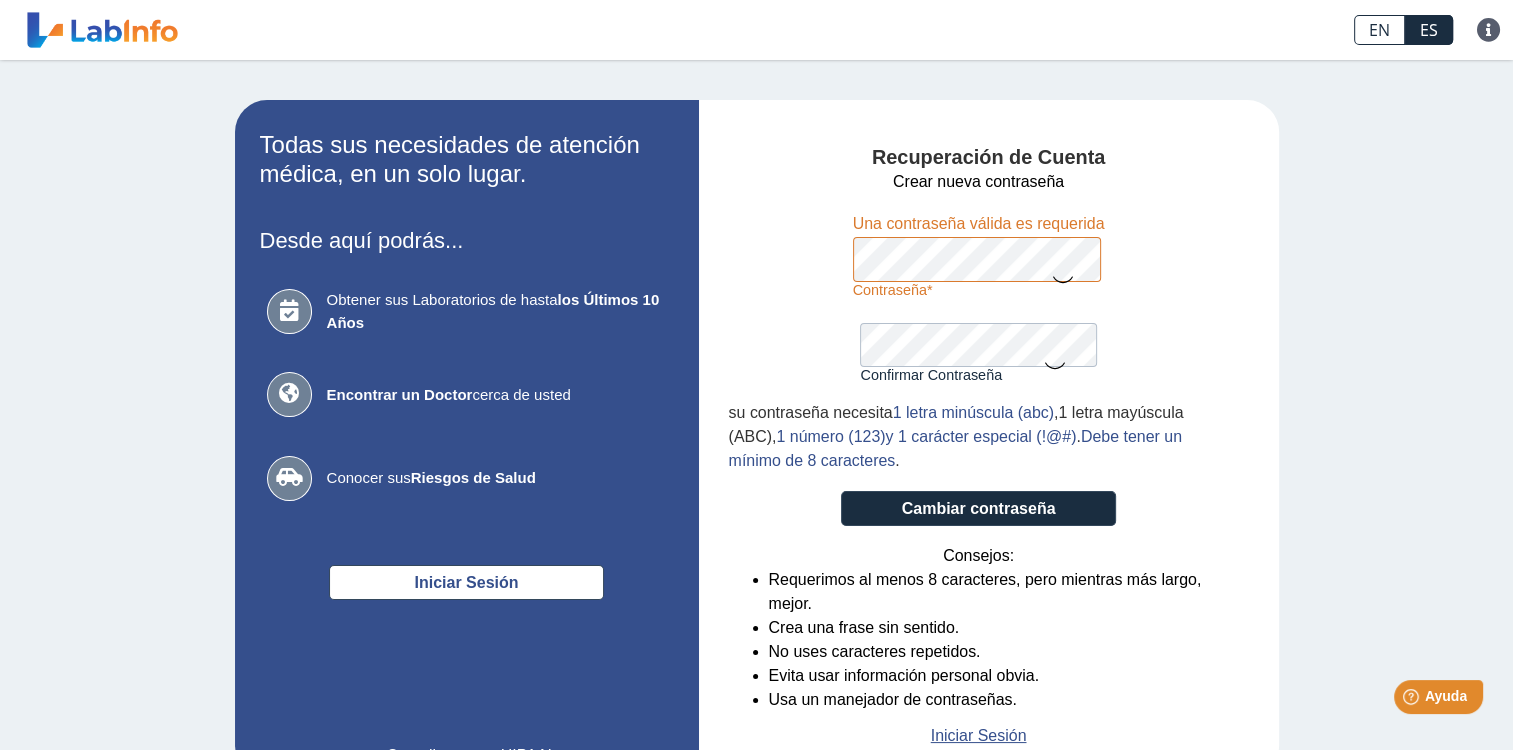 click on "Crear nueva contraseña Contraseña Una contraseña válida es requerida Confirmar Contraseña Por favor confirma su contraseña su contraseña necesita  1 letra minúscula (abc) ,  1 letra mayúscula (ABC) ,  1 número (123)  y 1 carácter especial (!@#) .  Debe tener un mínimo de 8 caracteres .
Cambiar contraseña Consejos: Requerimos al menos 8 caracteres, pero mientras más largo, mejor. Crea una frase sin sentido. No uses caracteres repetidos. Evita usar información personal obvia. Usa un manejador de contraseñas. Iniciar Sesión" 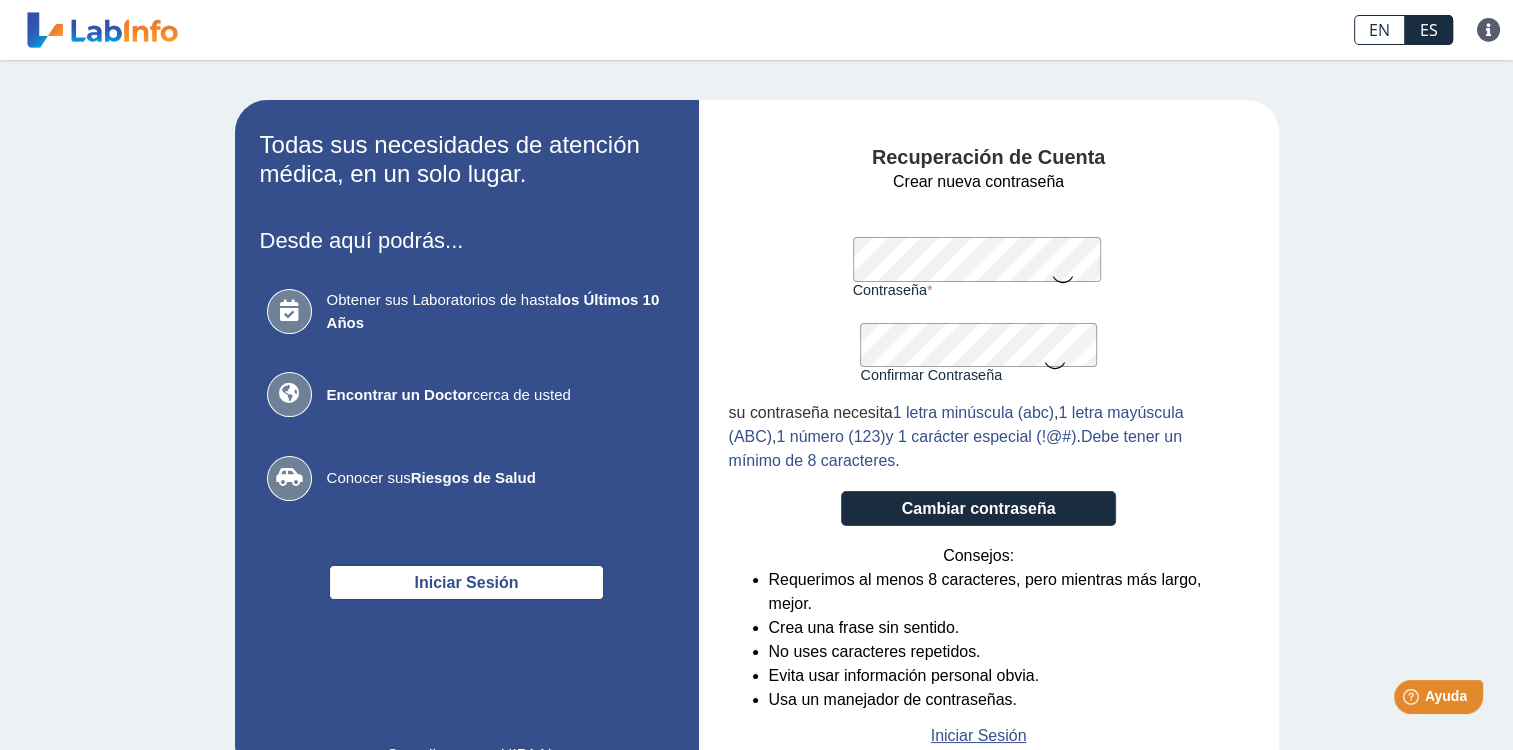 click 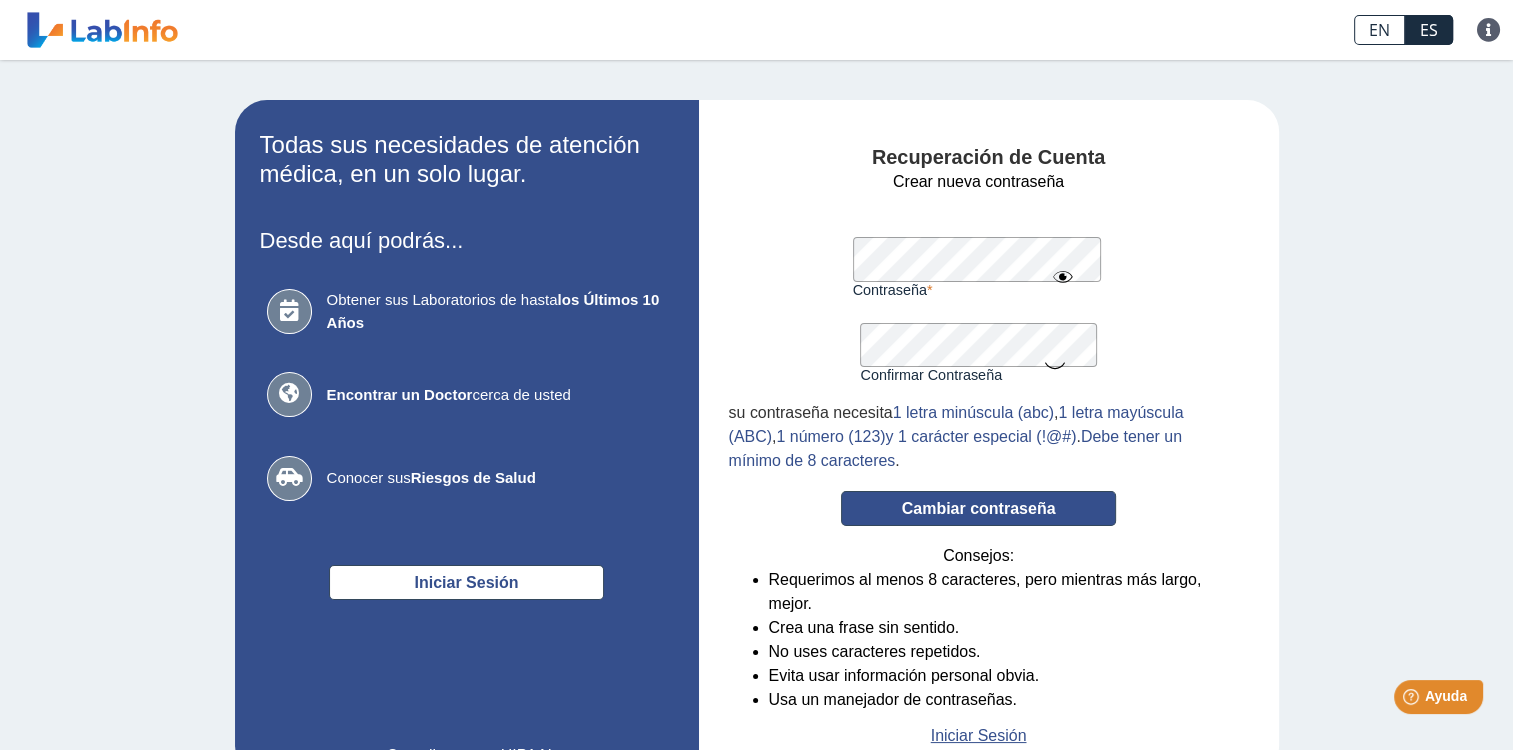 click on "Cambiar contraseña" 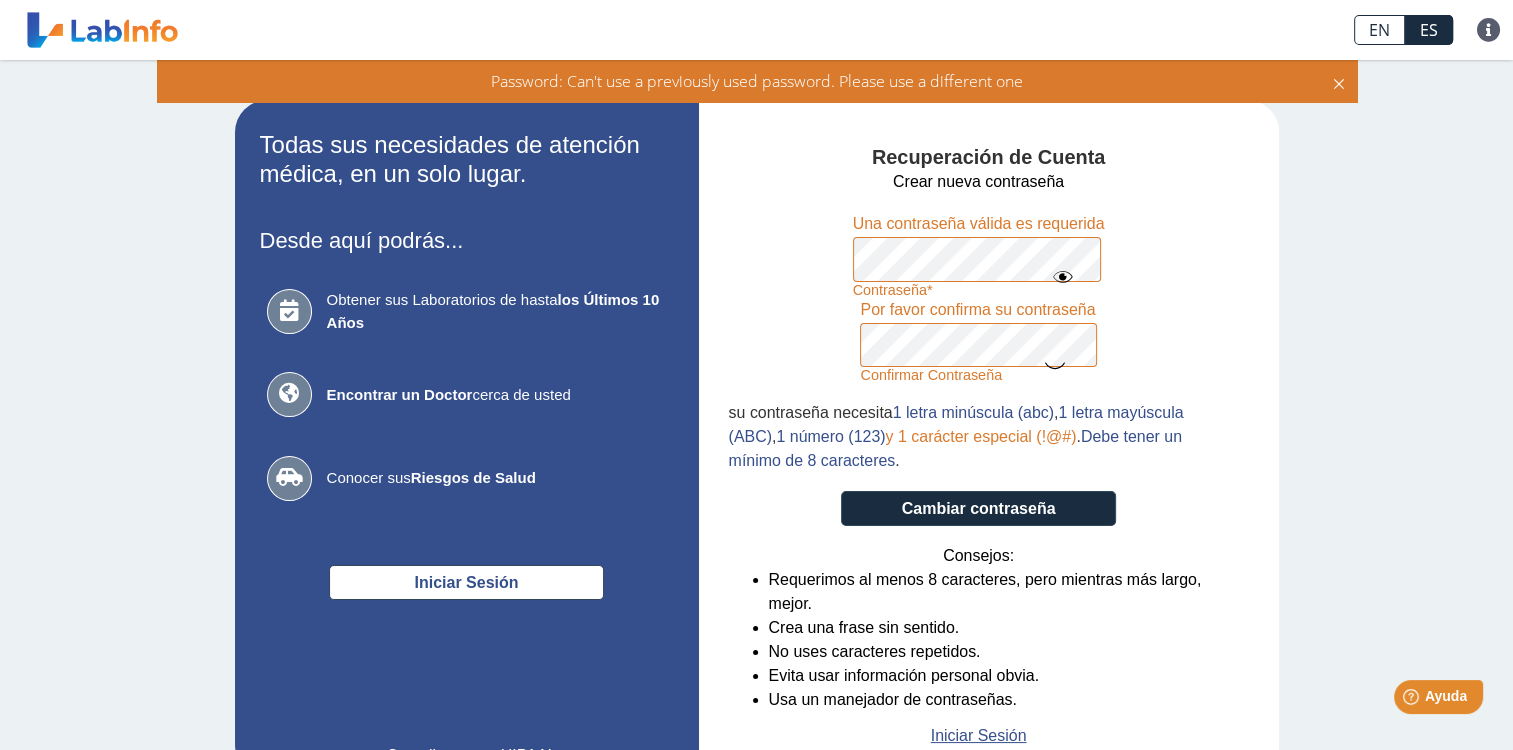 click on "Crear nueva contraseña Contraseña Una contraseña válida es requerida Confirmar Contraseña Por favor confirma su contraseña su contraseña necesita  1 letra minúscula (abc) ,  1 letra mayúscula (ABC) ,  1 número (123)  y 1 carácter especial (!@#) .  Debe tener un mínimo de 8 caracteres .
Cambiar contraseña Consejos: Requerimos al menos 8 caracteres, pero mientras más largo, mejor. Crea una frase sin sentido. No uses caracteres repetidos. Evita usar información personal obvia. Usa un manejador de contraseñas. Iniciar Sesión" 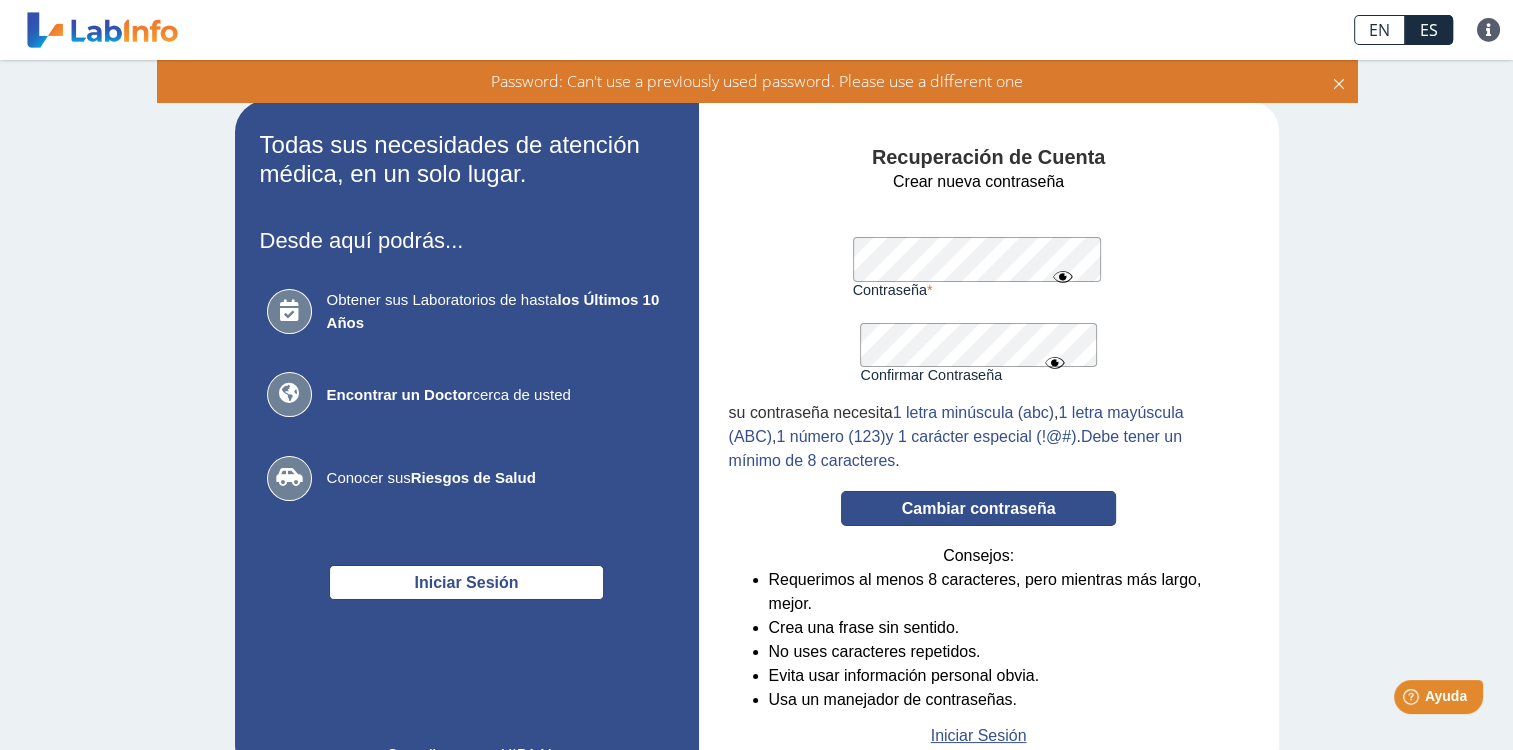 click on "Cambiar contraseña" 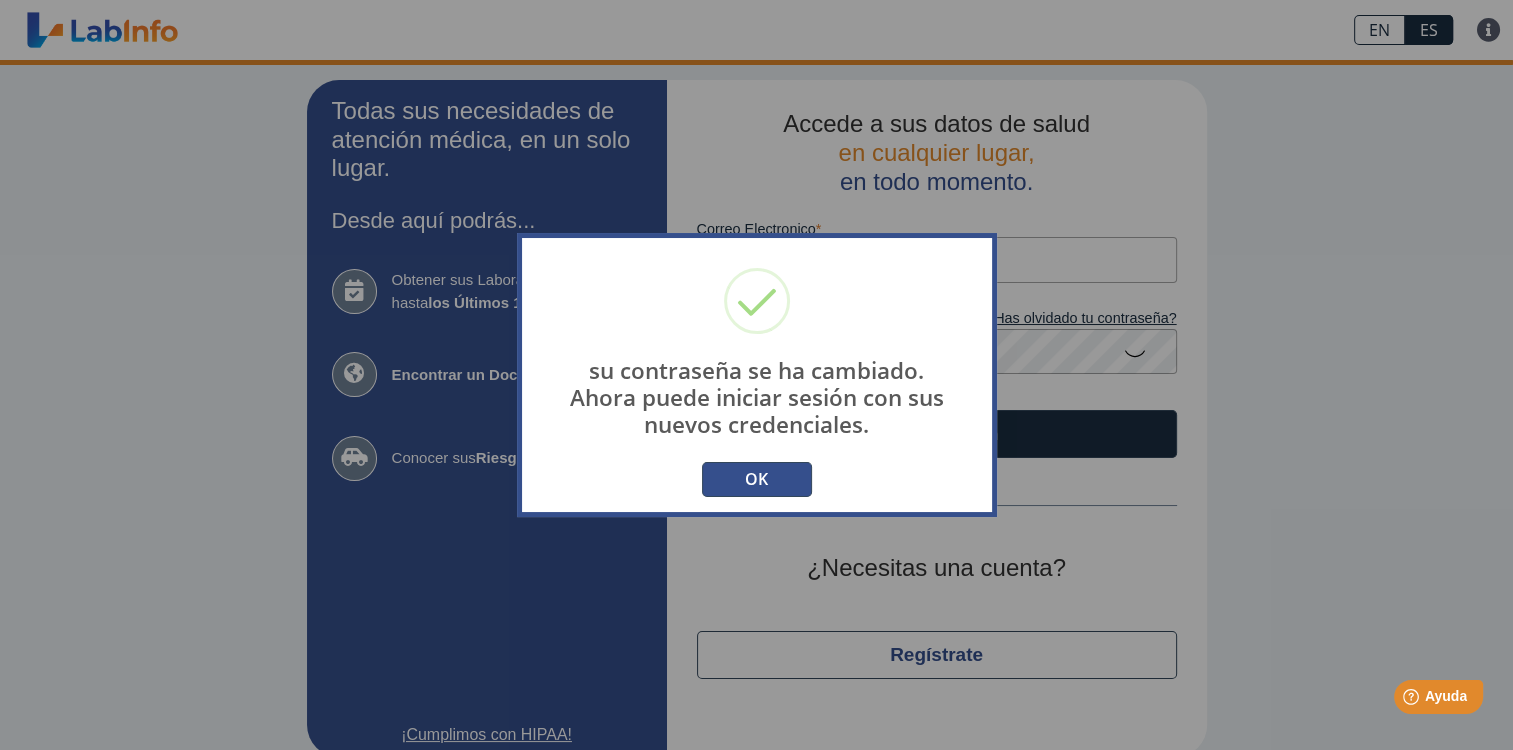type 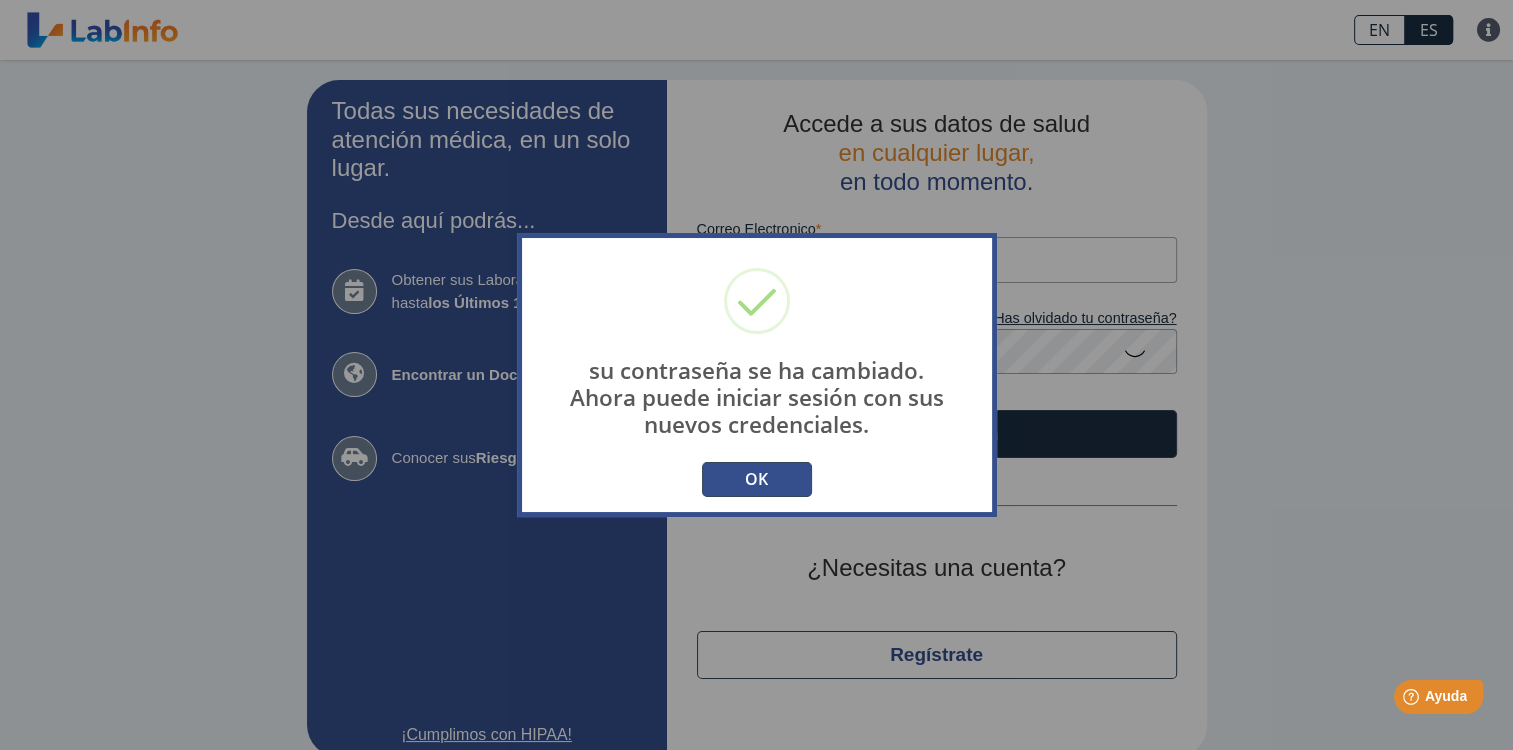 click on "OK" at bounding box center (757, 479) 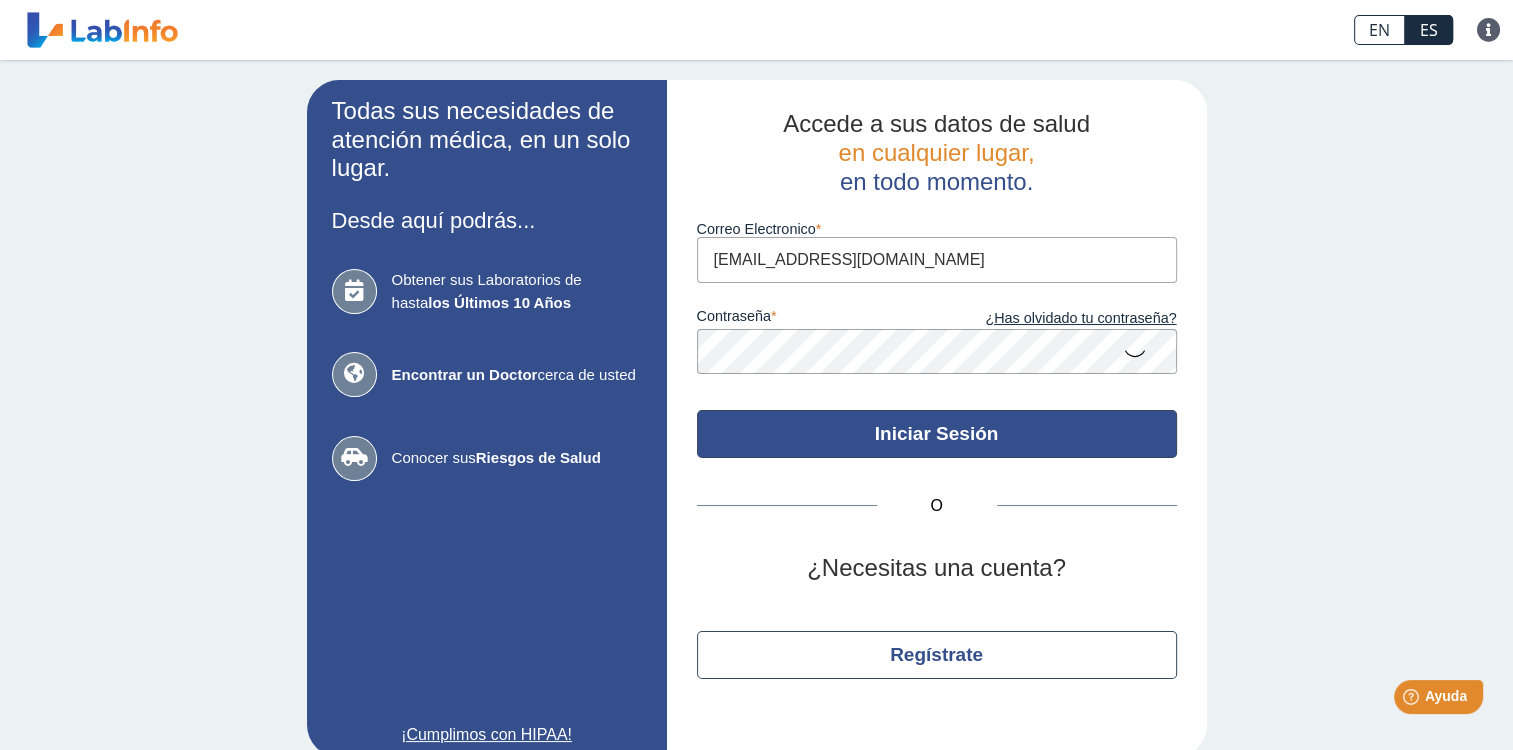 click on "Iniciar Sesión" 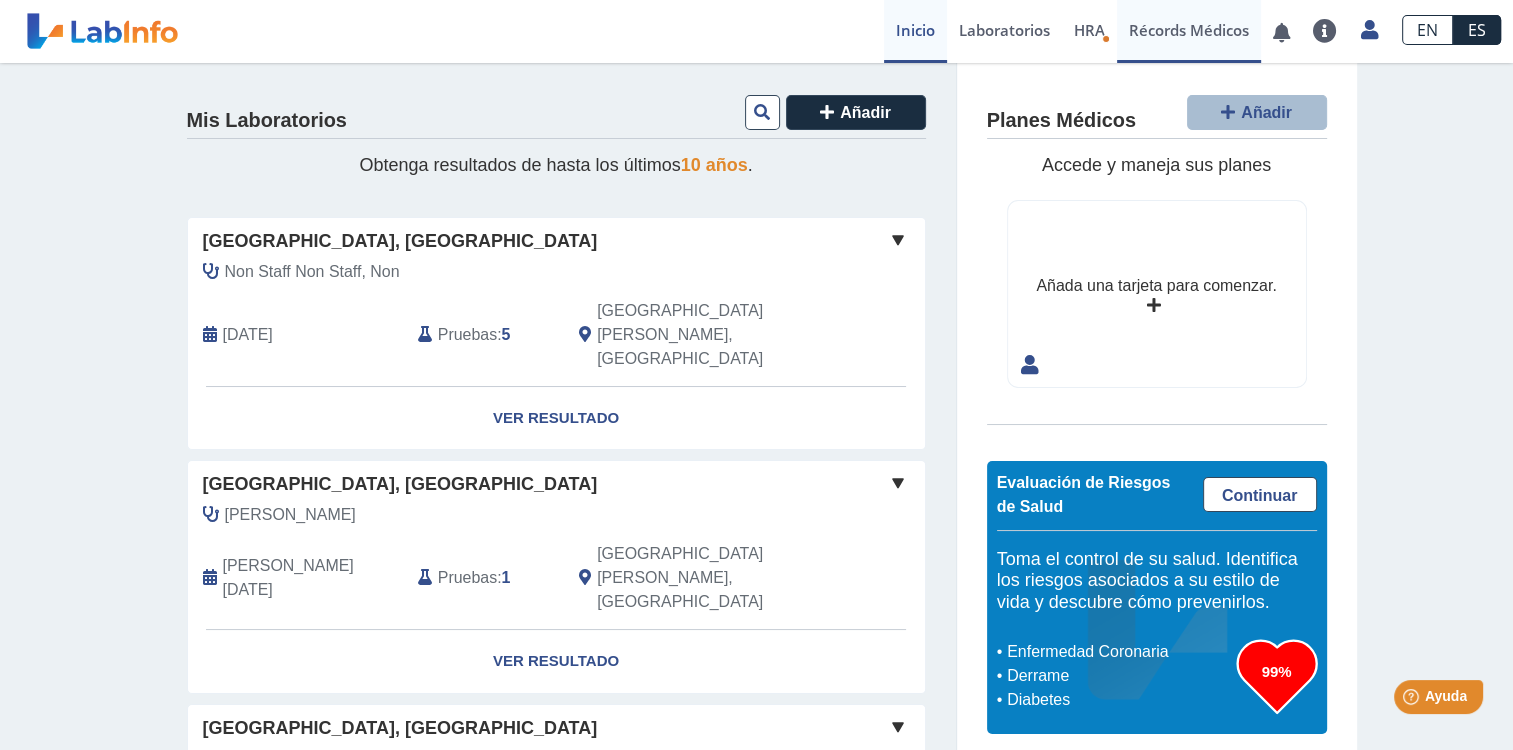 click on "Récords Médicos" at bounding box center [1189, 31] 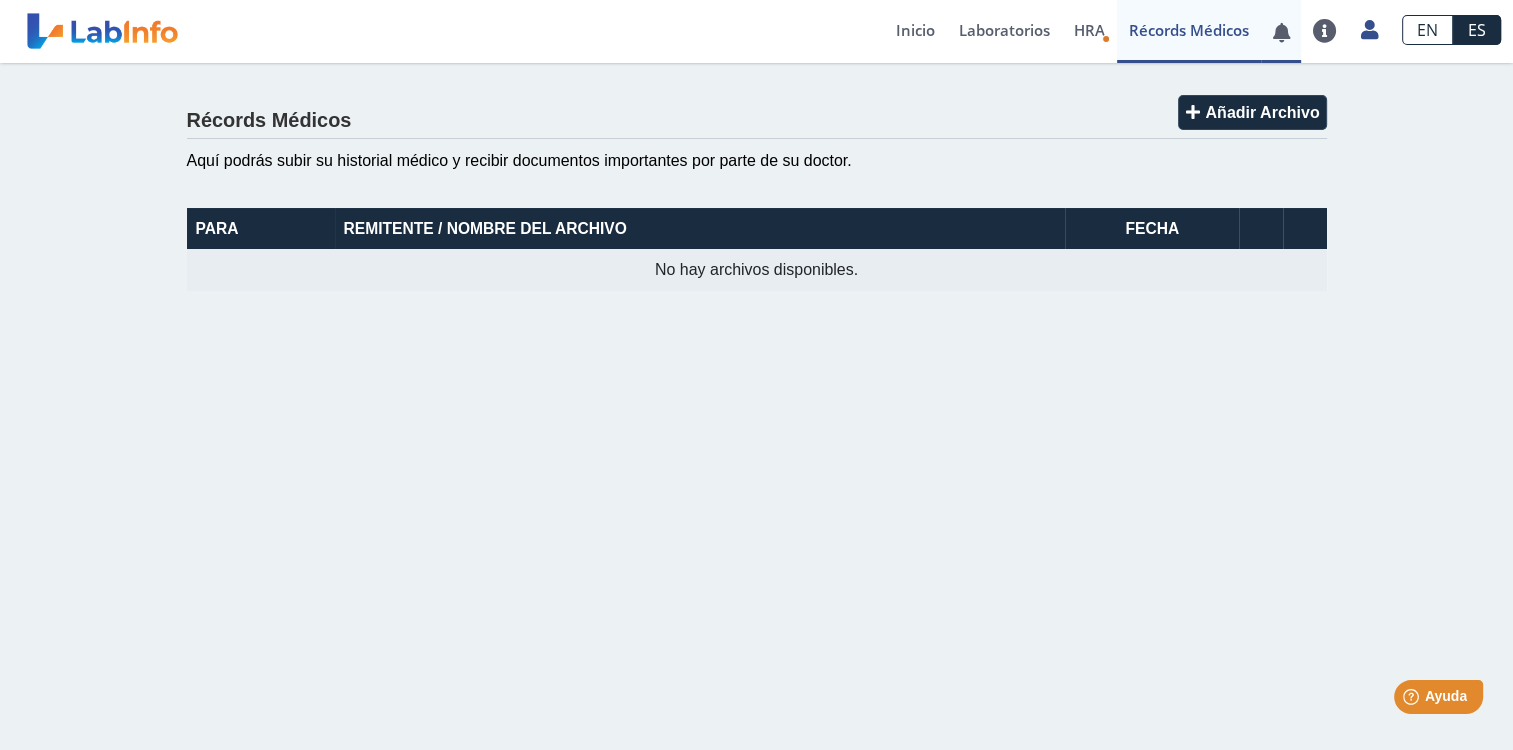click at bounding box center [1281, 32] 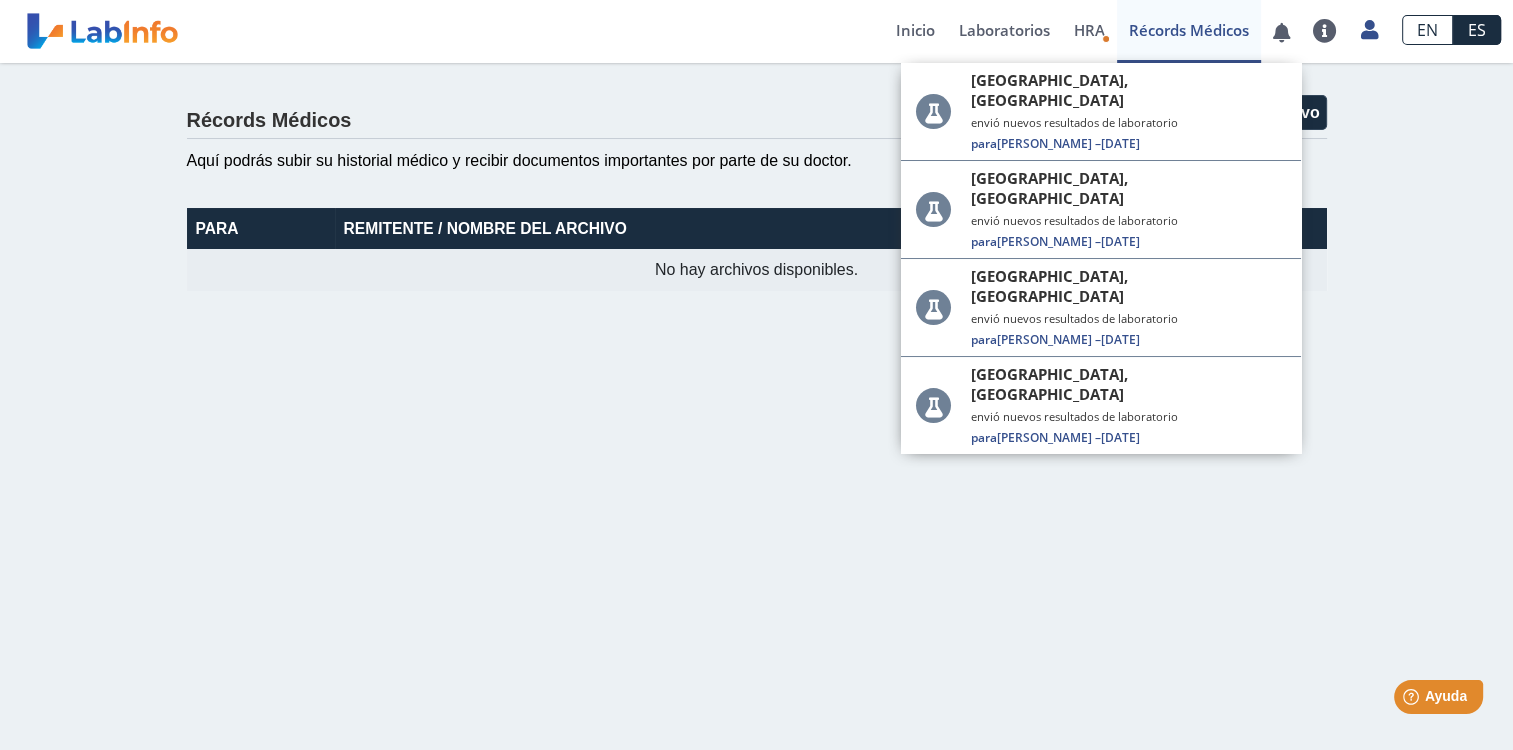 click on "Récords Médicos Añadir Archivo Aquí podrás subir su historial médico y recibir documentos importantes por parte de su doctor. Para Remitente / Nombre del Archivo Fecha No hay archivos disponibles." 